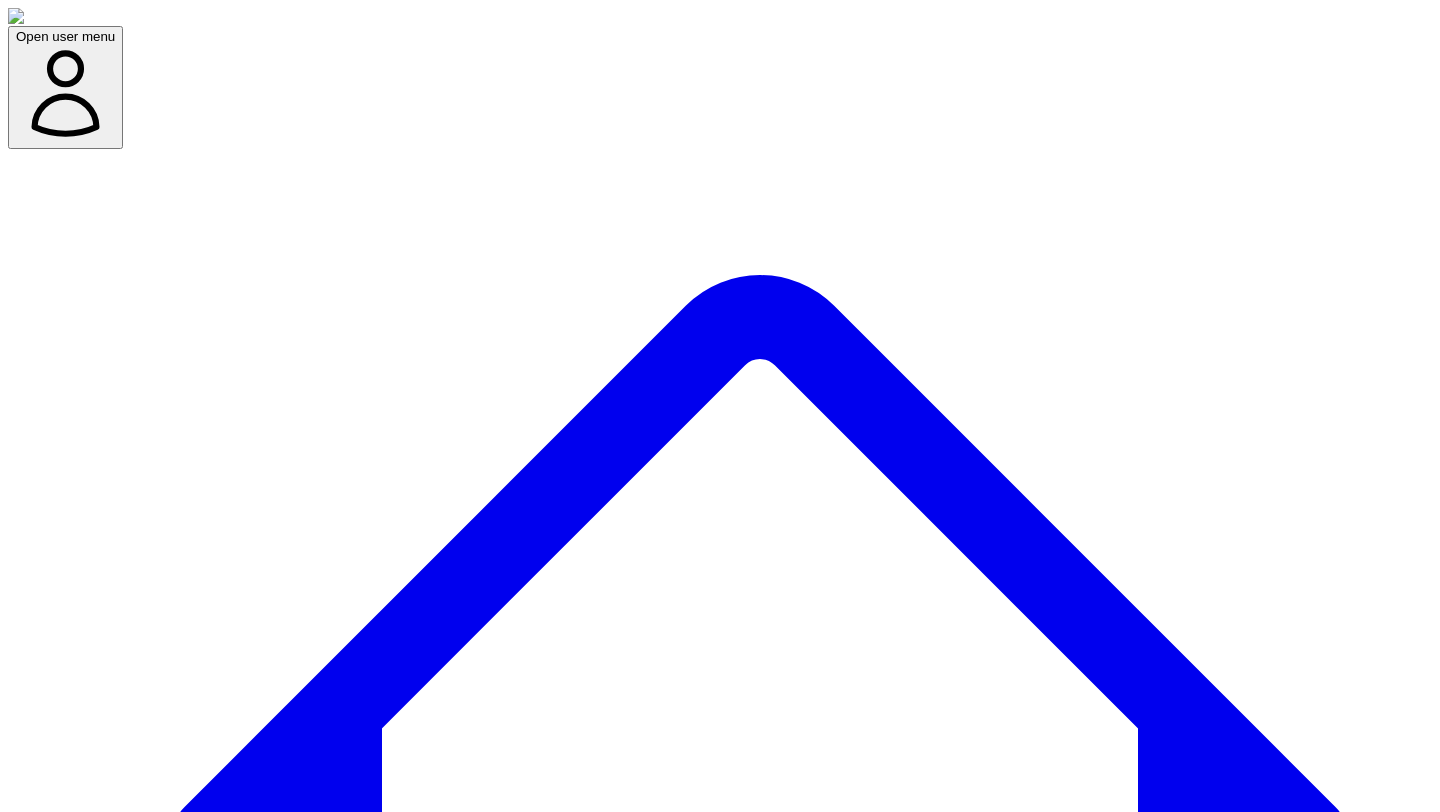 scroll, scrollTop: 0, scrollLeft: 0, axis: both 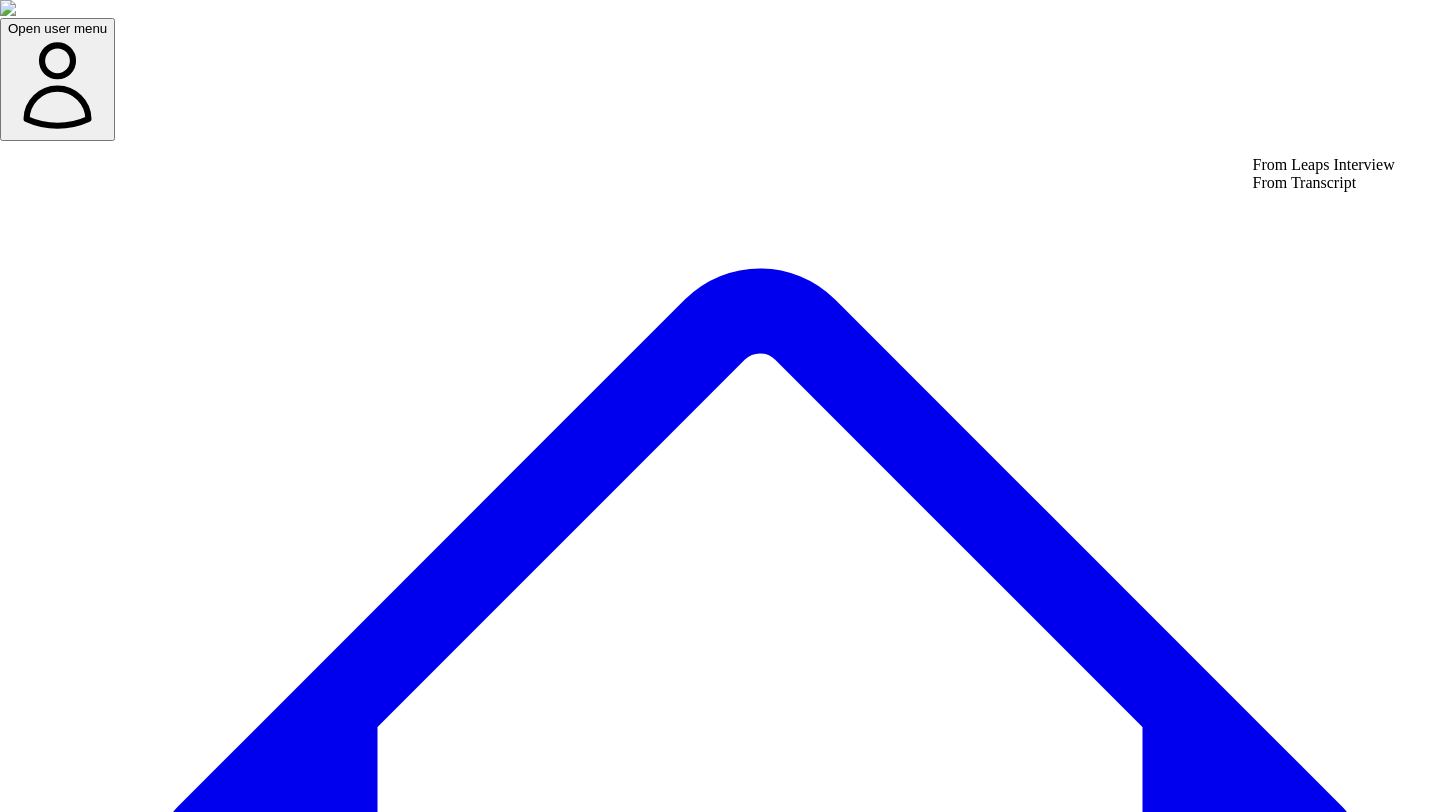 click on "From Transcript" at bounding box center (1324, 183) 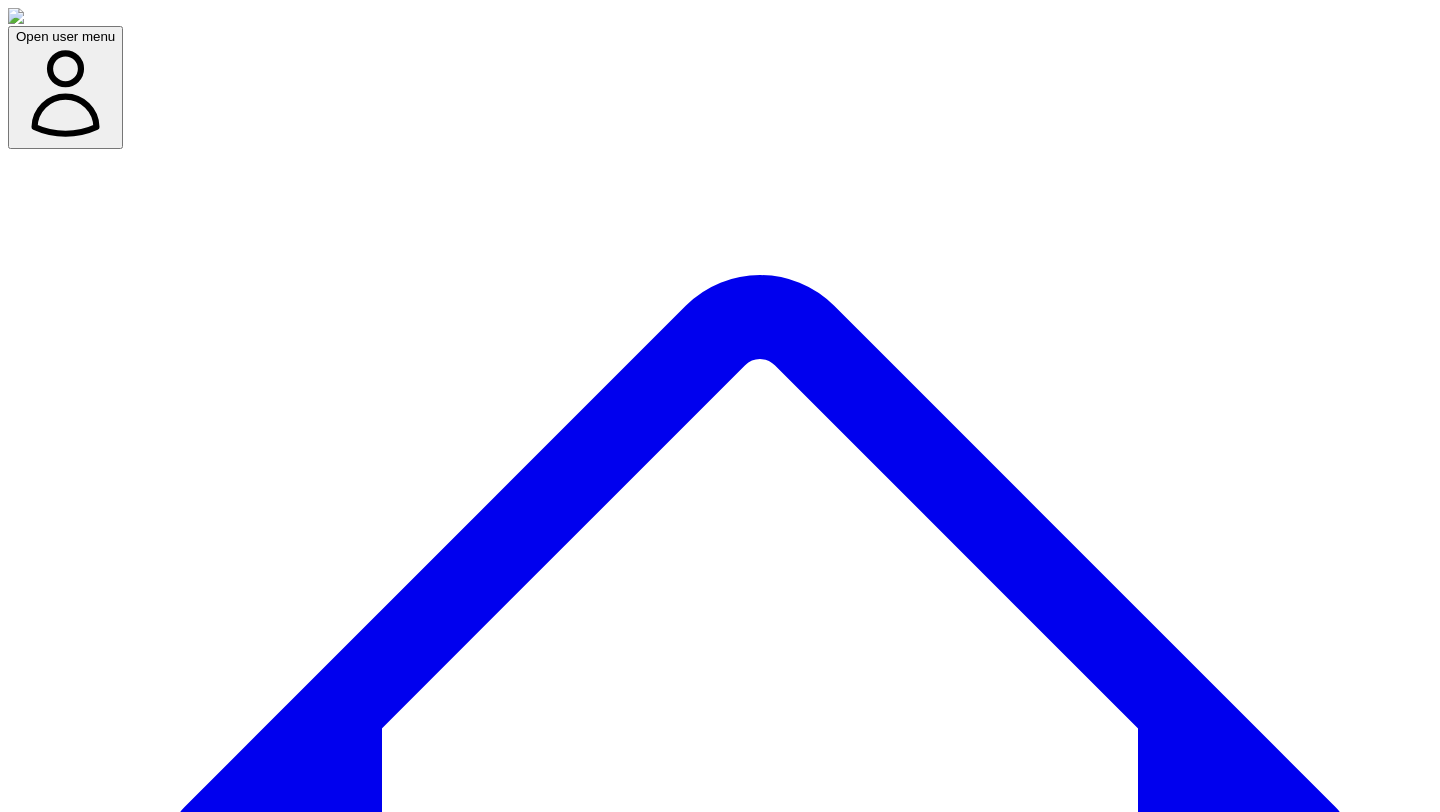 click on "Focus Topic" at bounding box center (157, 9462) 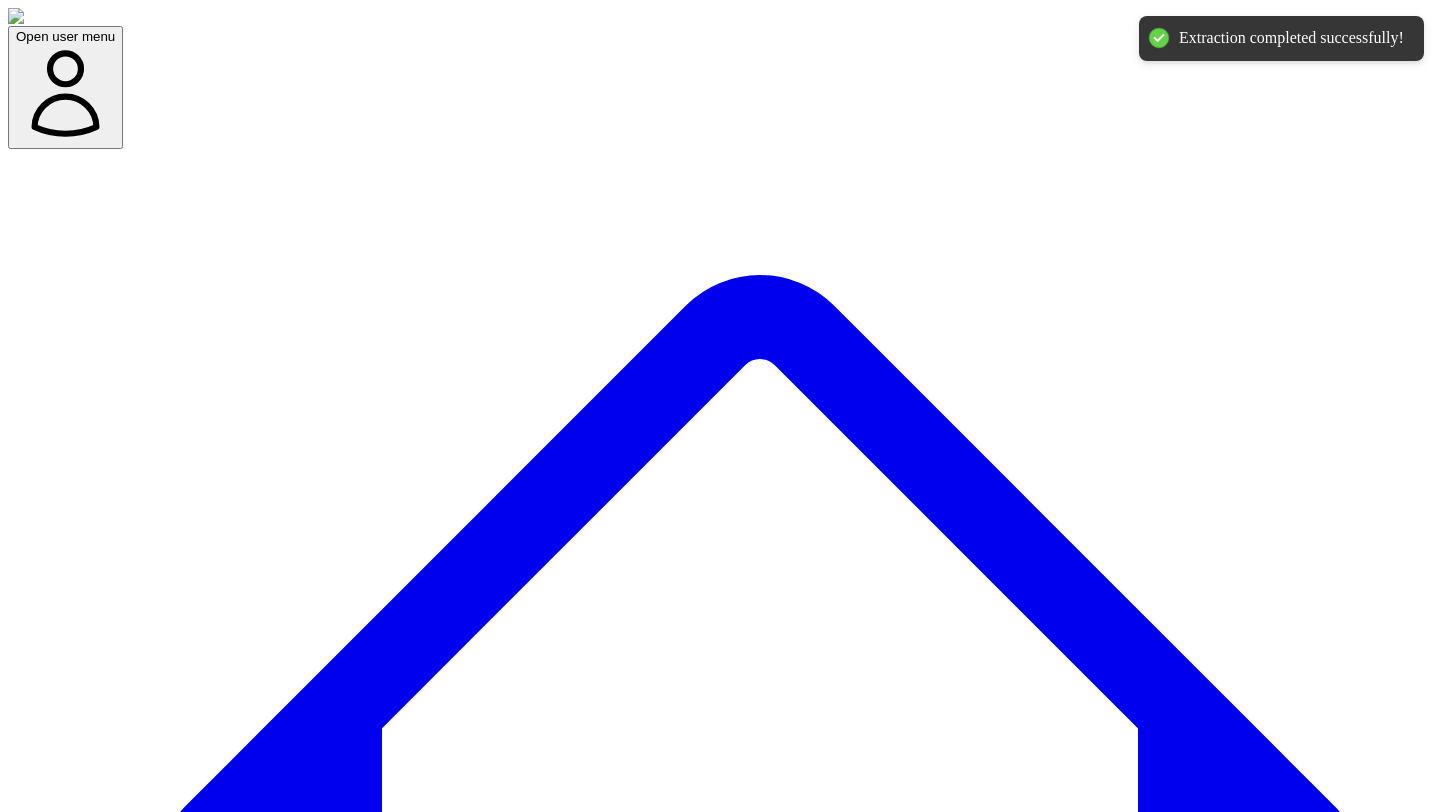 select on "*" 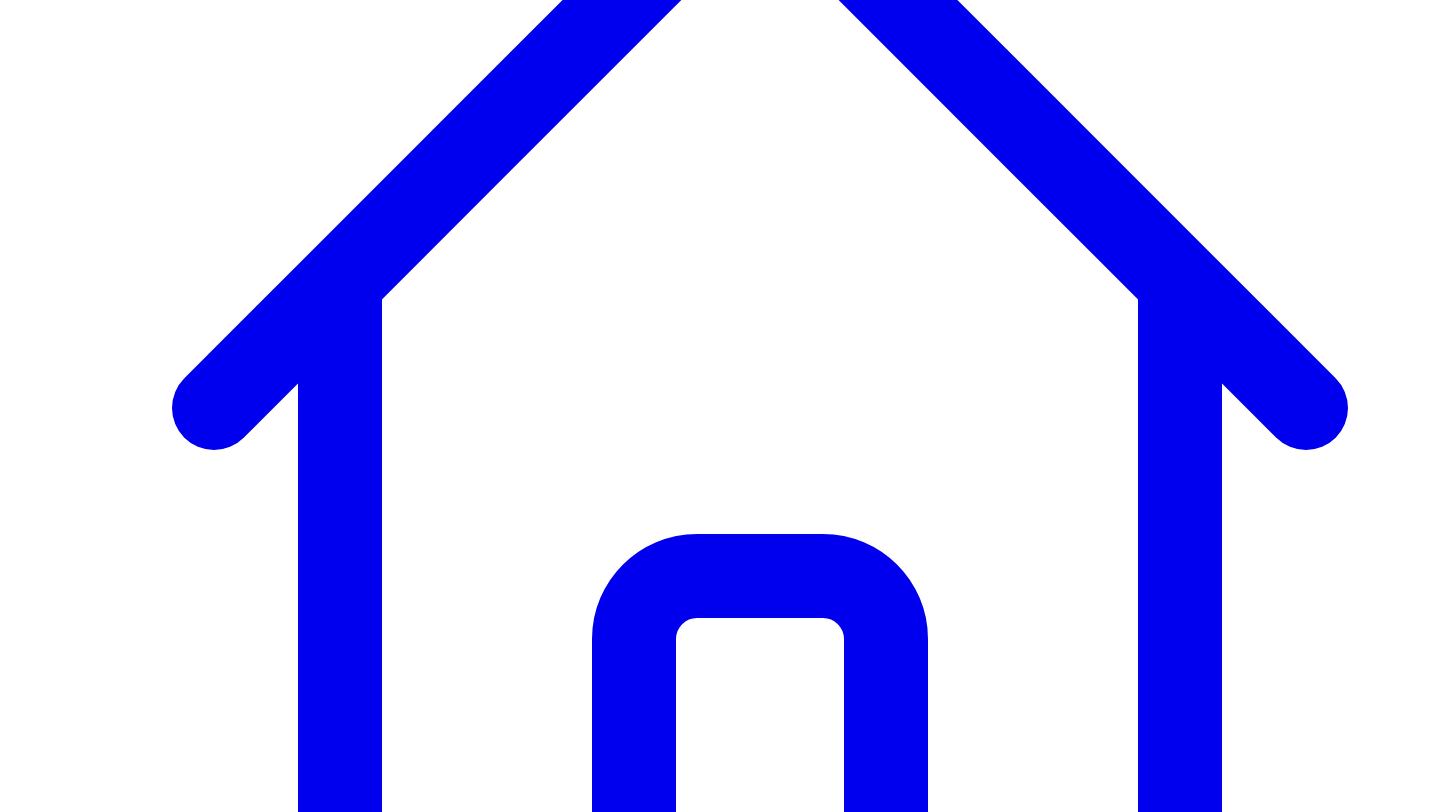 scroll, scrollTop: 430, scrollLeft: 0, axis: vertical 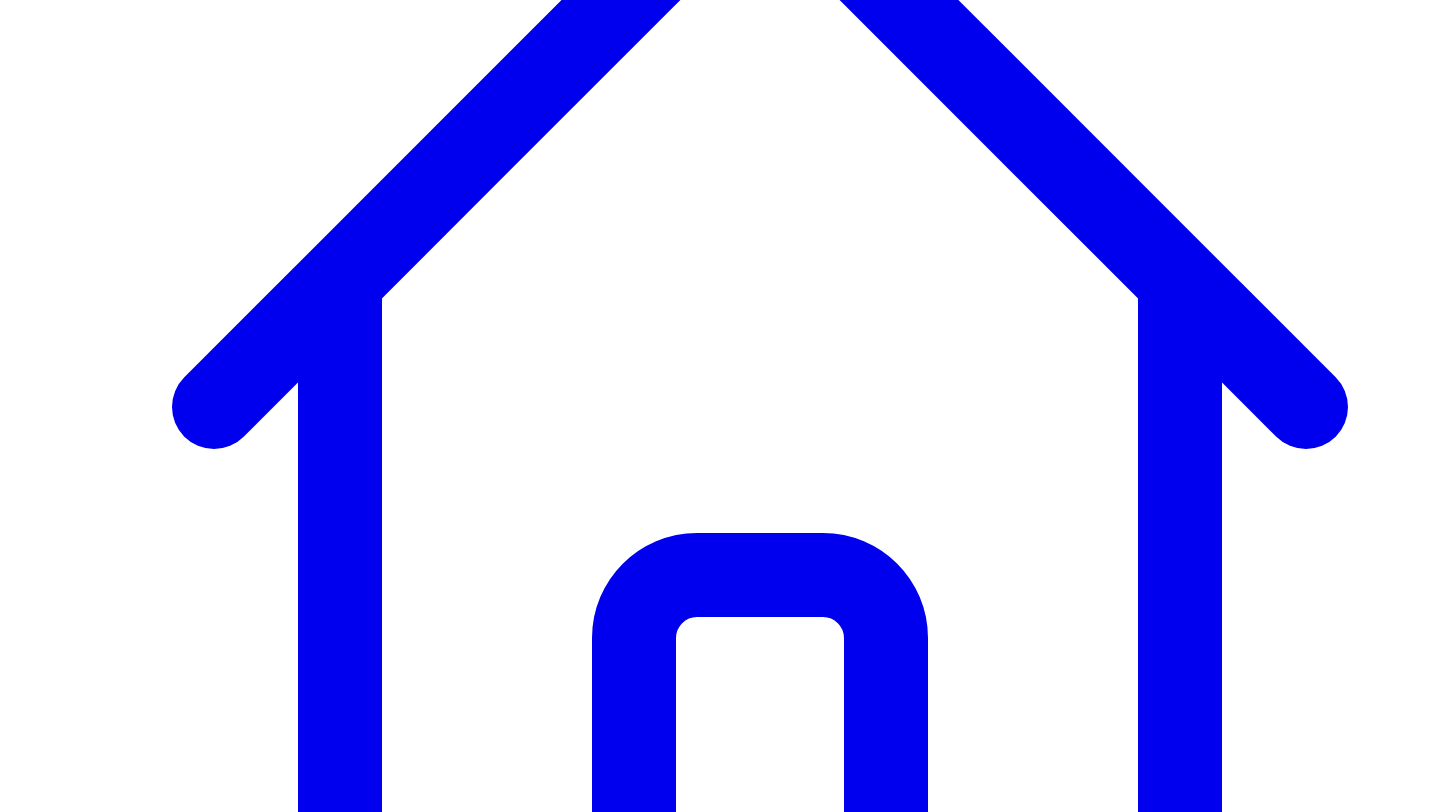 click on "View 8 more responses" at bounding box center [109, 7871] 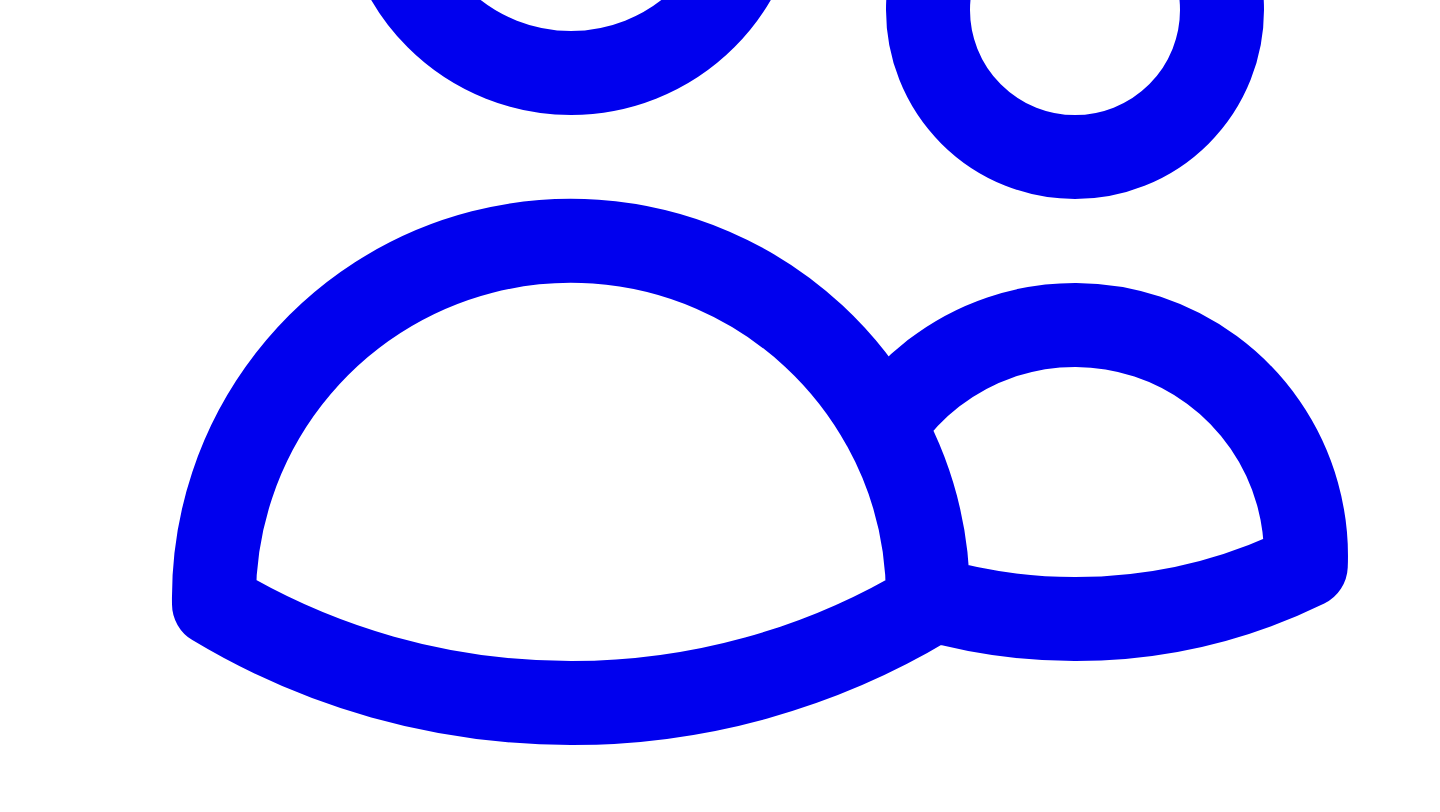 scroll, scrollTop: 2006, scrollLeft: 0, axis: vertical 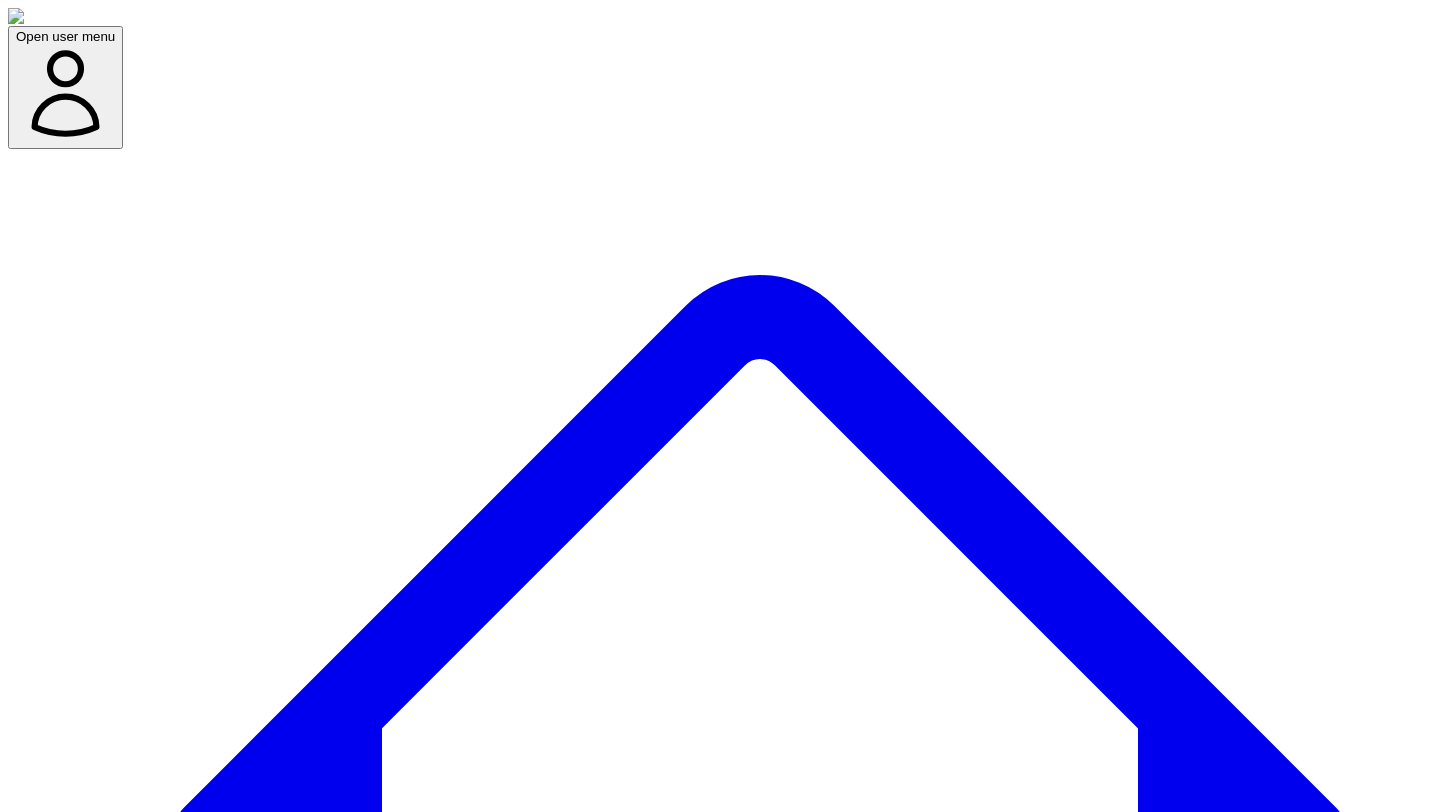 click on "Dashboard" at bounding box center (760, 1512) 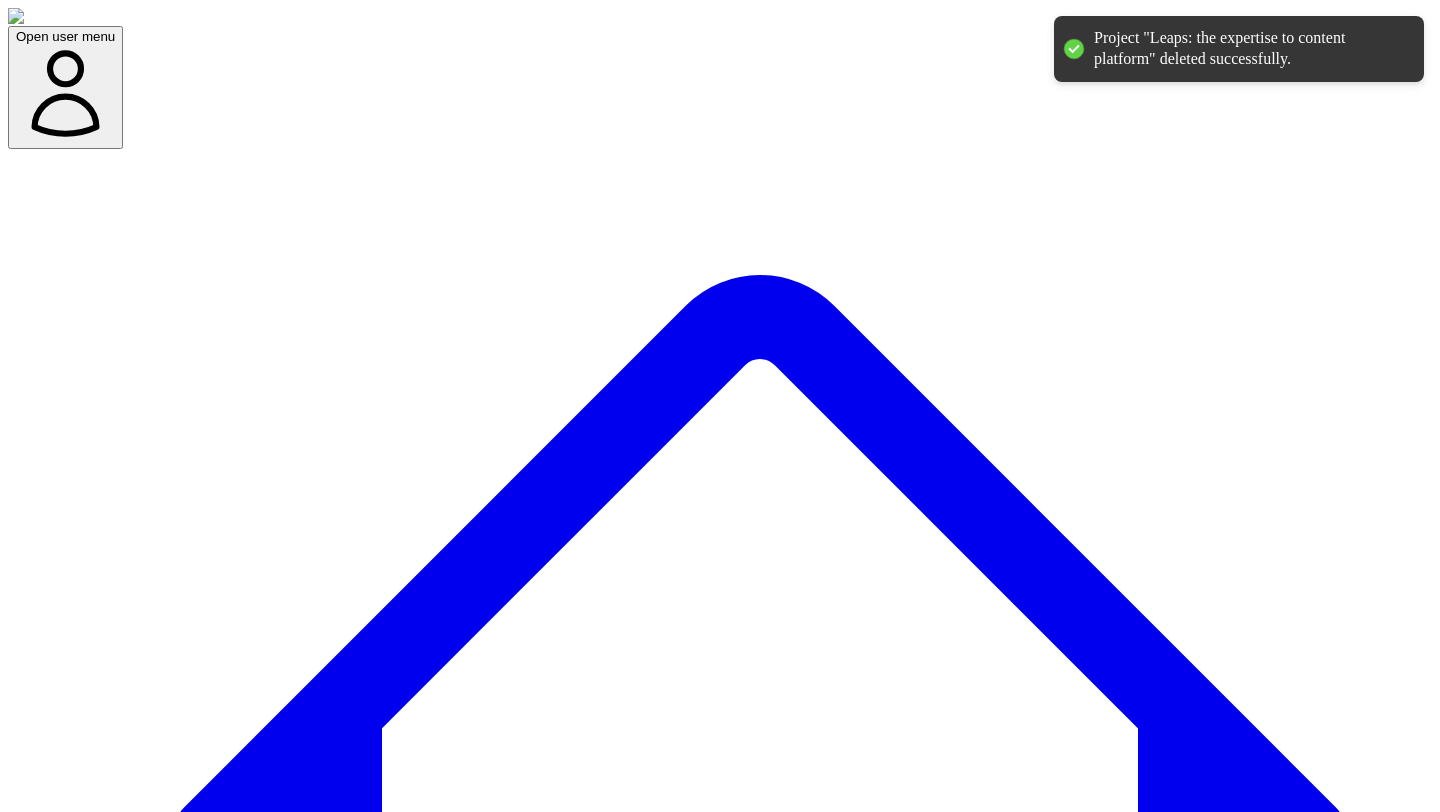 click 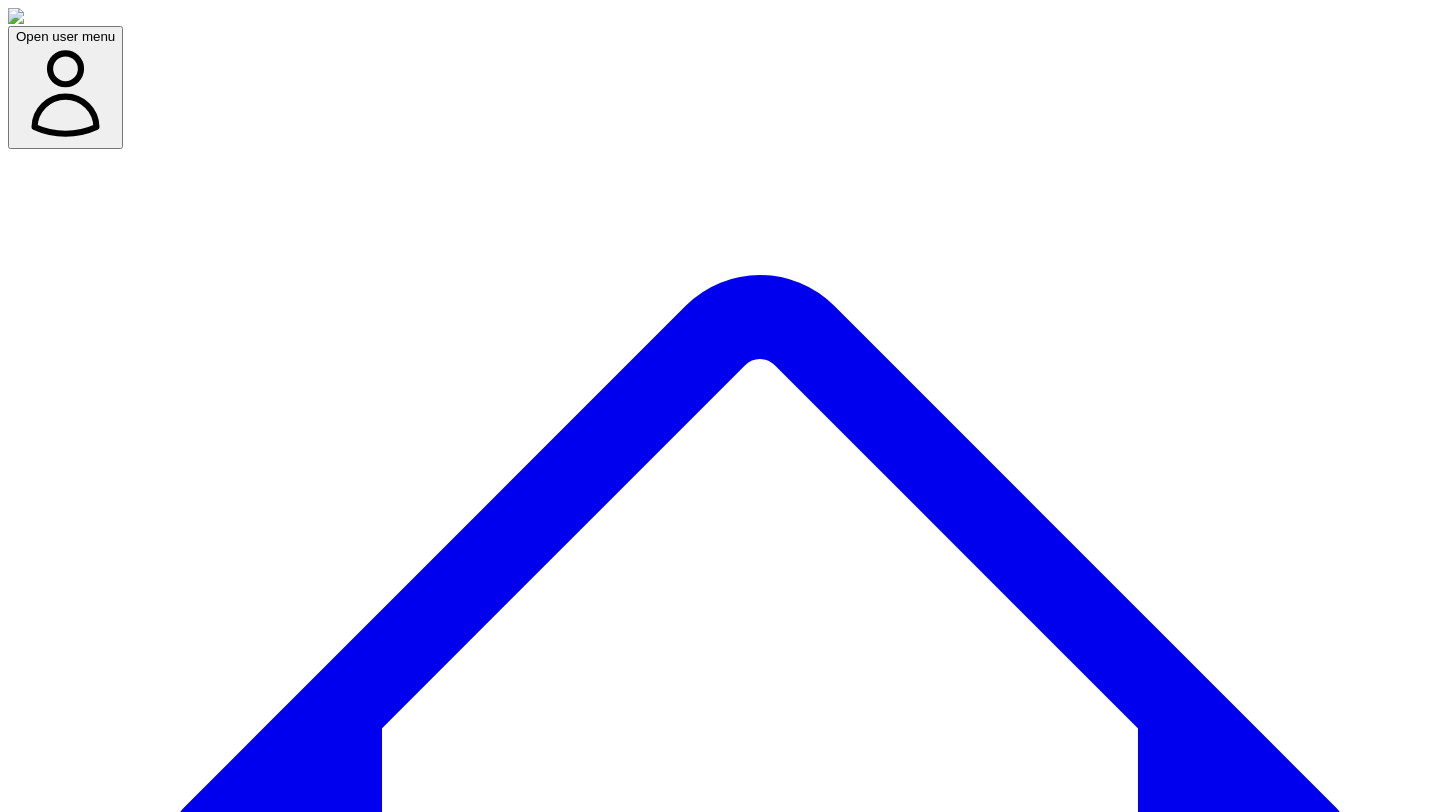 click on "Delete" at bounding box center [35, 16976] 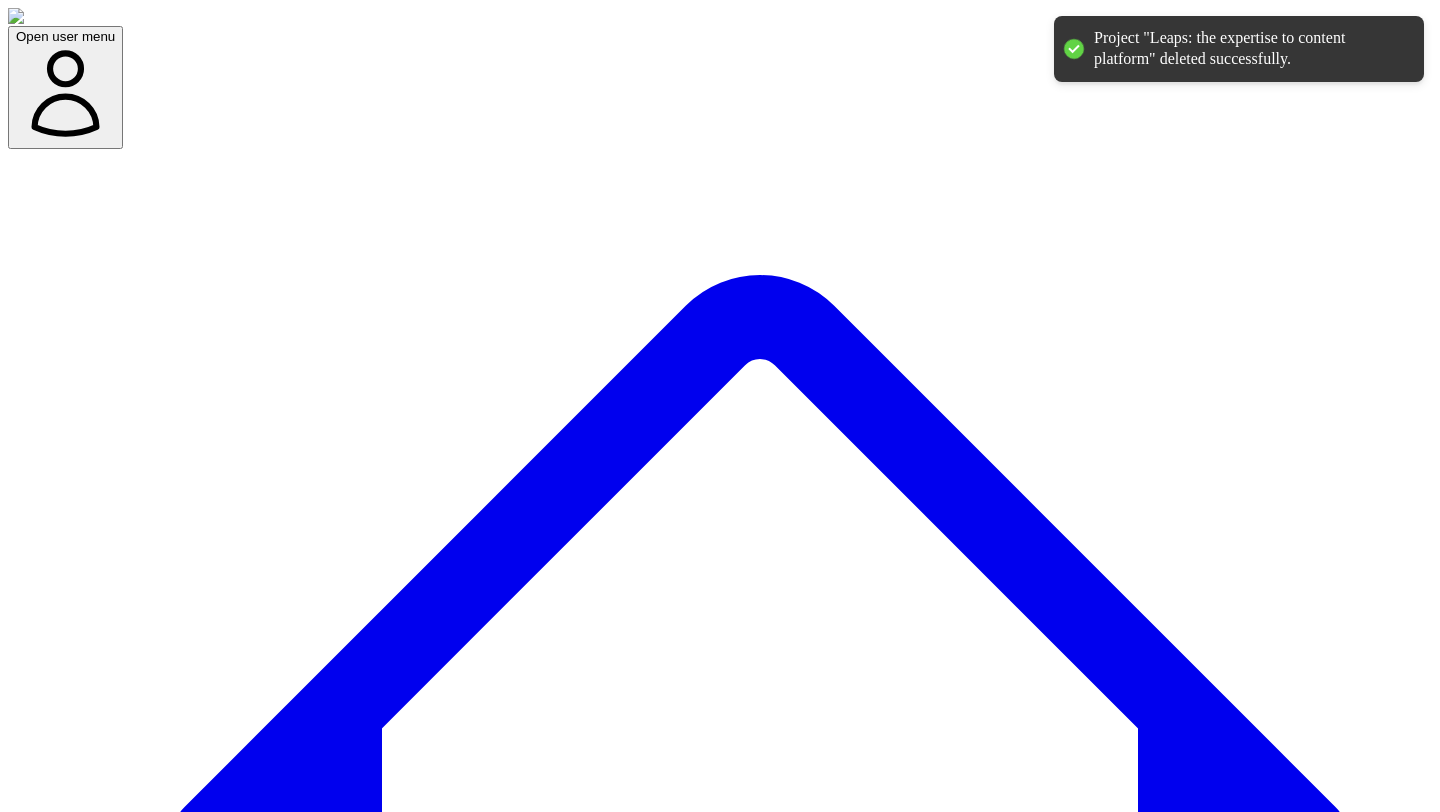 click on "Add/select expert(s) to start" at bounding box center (97, 9279) 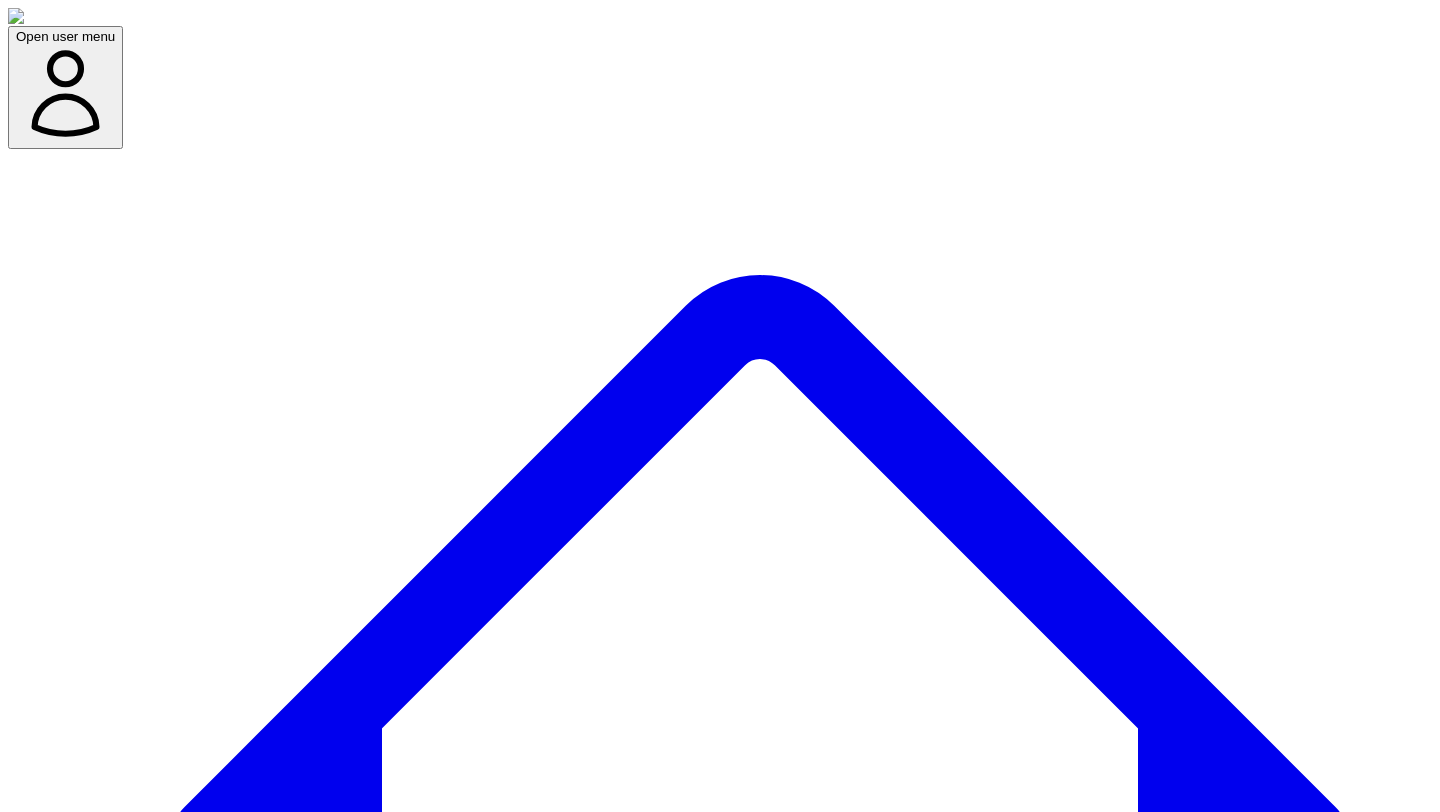 click on "Open user menu Dashboard Experts Team Premium Plan (Annual) Projects used 17  of  360 Support Demo Settings Open sidebar Open user menu Add/select experts for any project 222  SME(s) Search Add New Expert Capture insights Select Name Email Job Title Specialty Brand Website Actions Dom   Odoguardi Dom@trellus.ai GTM at Trellus Open options Edit Delete Janice   Sommer sommerjanice@gmail.com Open options Edit Delete Janice   Sommer janice.sommer@piabo.net Open options Edit Delete Isioma   Ogwuda Isiomaogwuda1@gmail.com Content & growth Open options Edit Delete Liza   Adams liza@growthpath.net AI Advisor & GTM Strategist GTM Open options Edit Delete Matt   Green matt@salesassembly.com co-founder and CRO at Sales Assembly Open options Edit Delete Seha   Okudan Seha@growthwisdom.co GTM Strategist GTM Open options Edit Delete Fatou    Barry fatou@abmedia.group Open options Edit Delete Brynne   Krispin Brynne@causefokus.com CEO LinkedIn coach Open options Edit Delete Daniel Mendez   Arostica daniel@mendezarostica.com" at bounding box center (720, 20329) 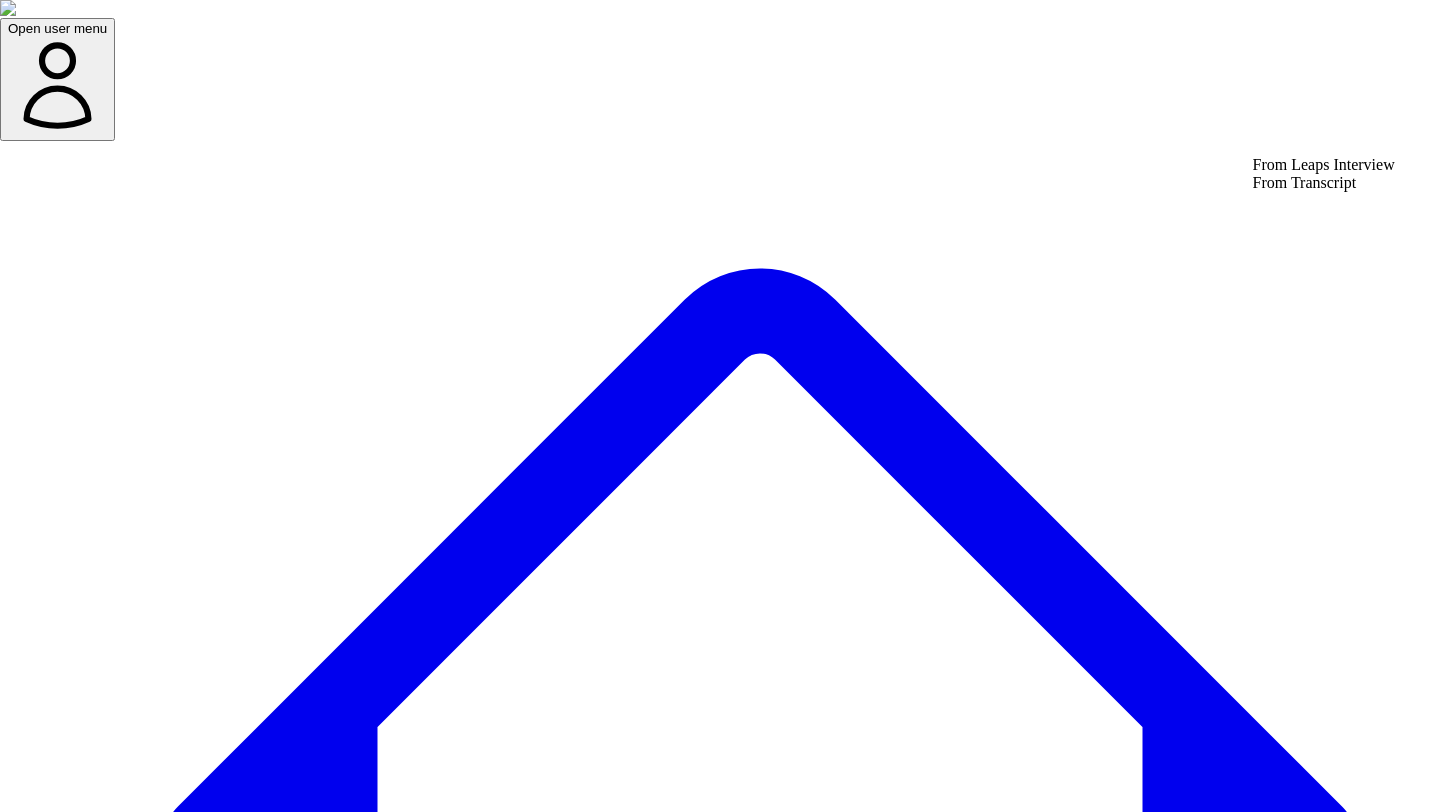 click on "From Leaps Interview" at bounding box center [1324, 165] 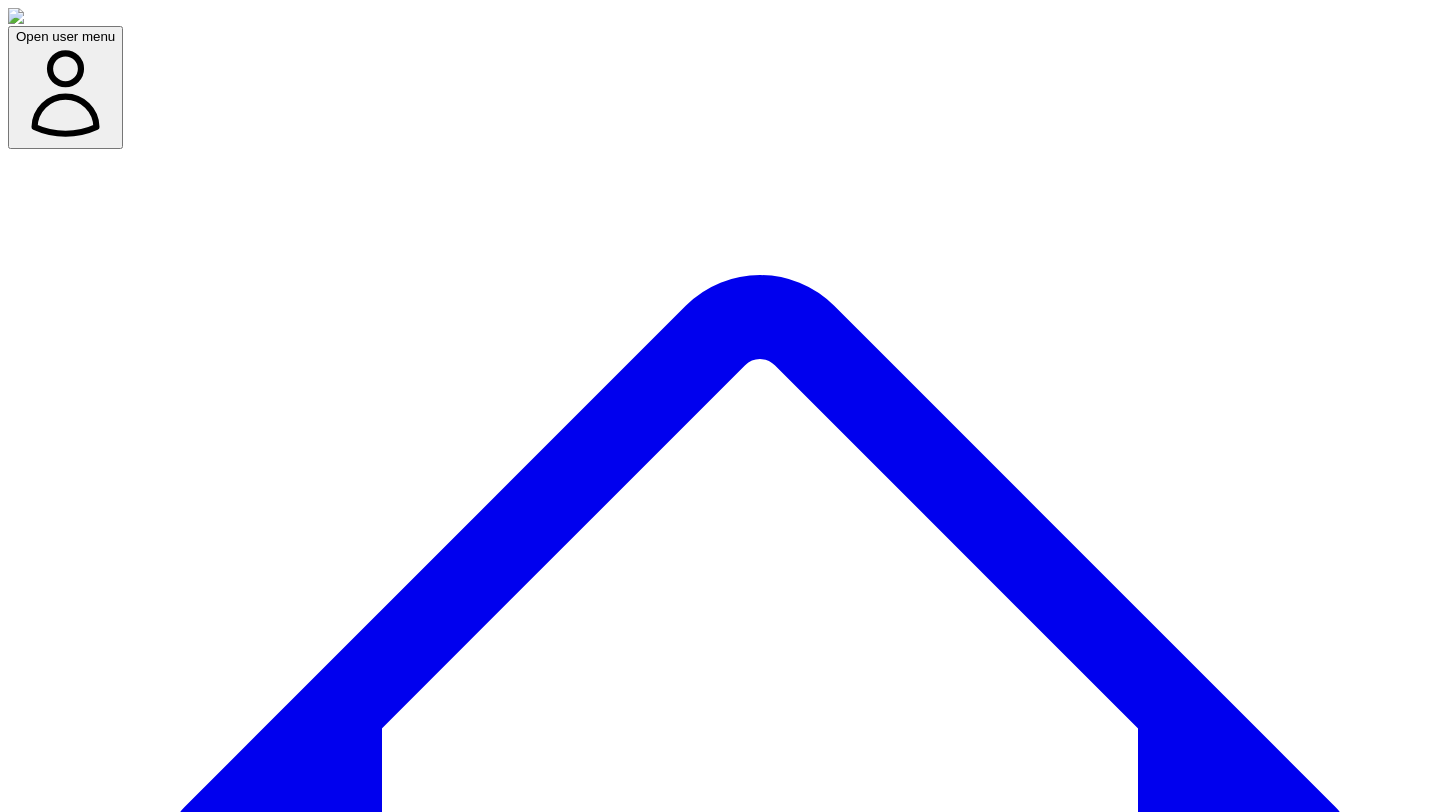click at bounding box center [79, 42320] 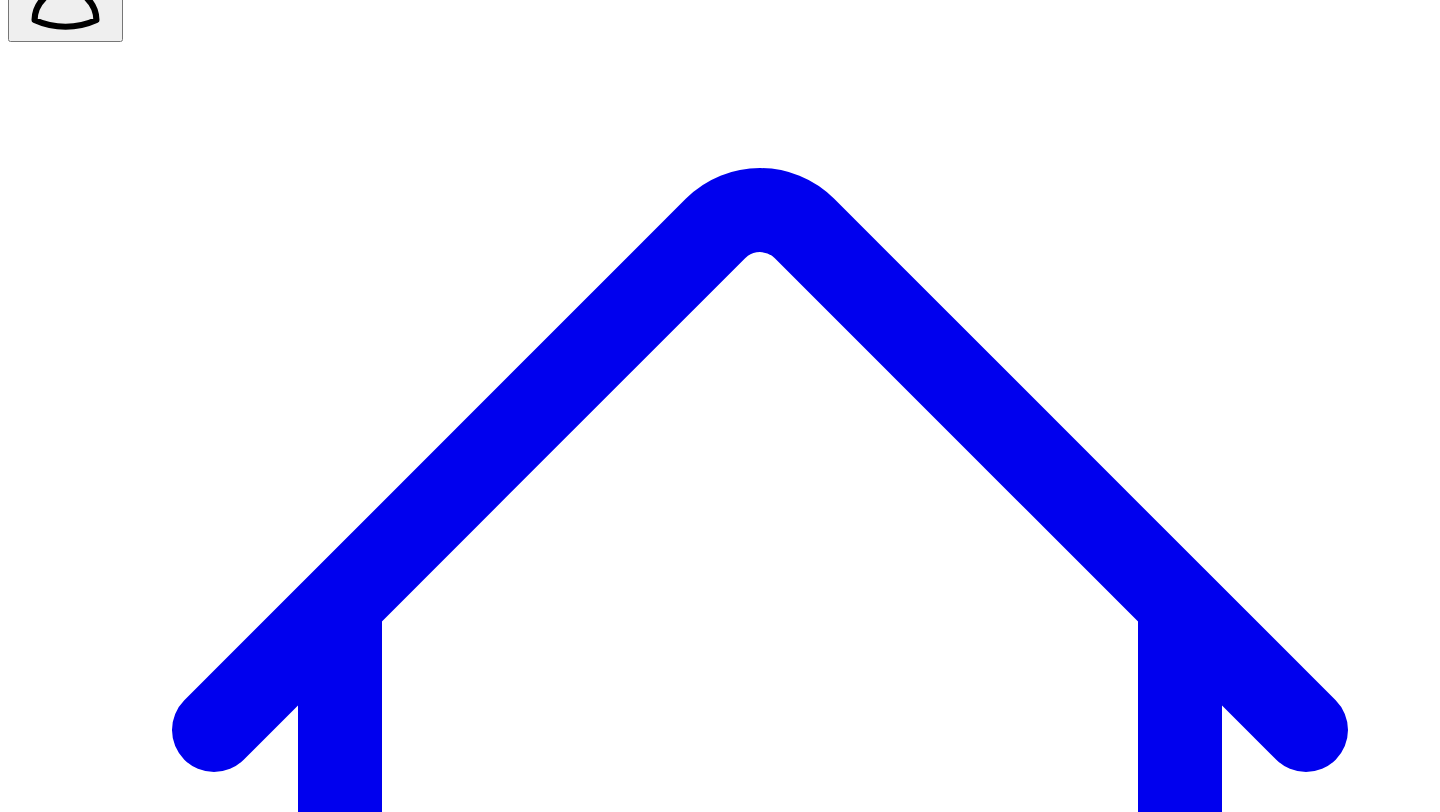 scroll, scrollTop: 64, scrollLeft: 0, axis: vertical 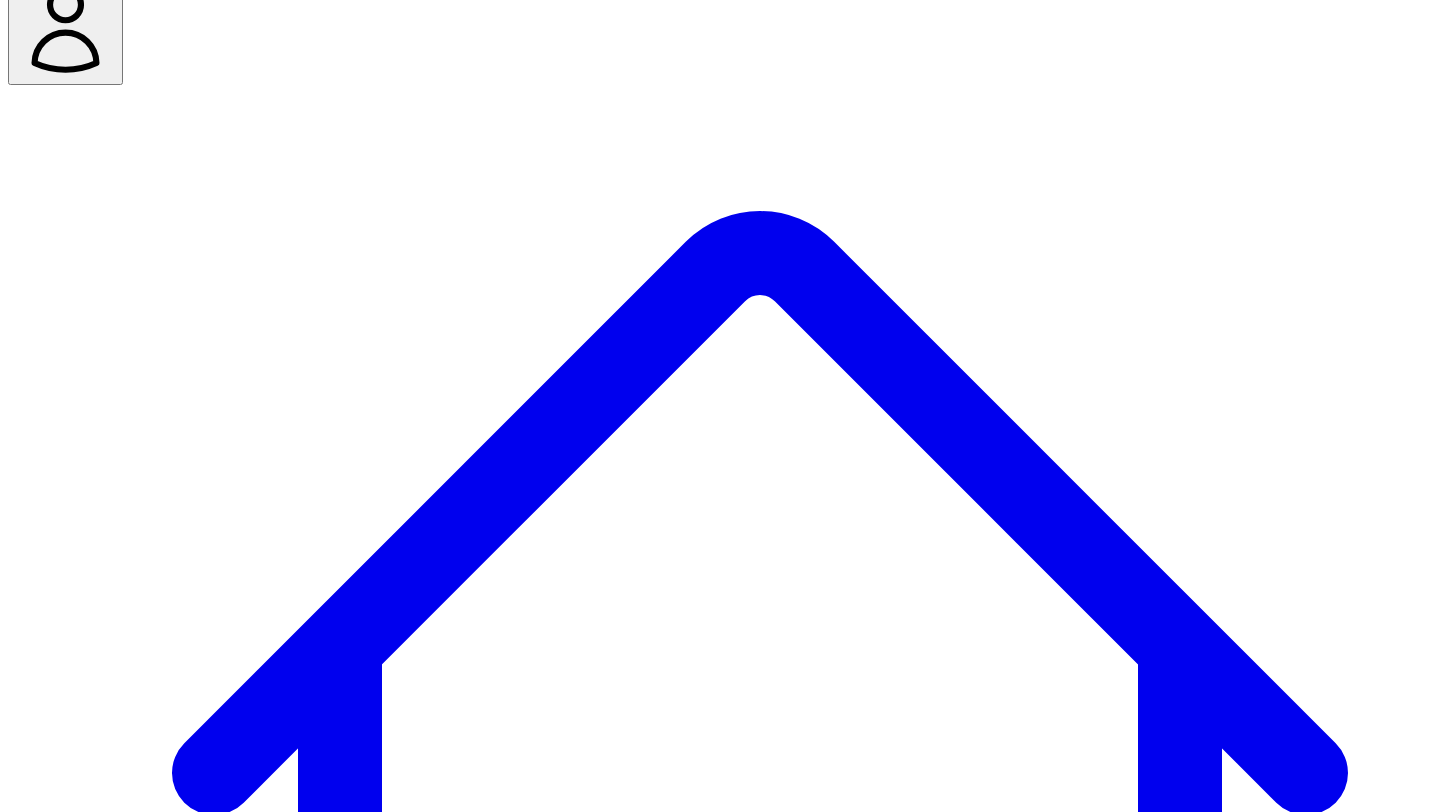 click 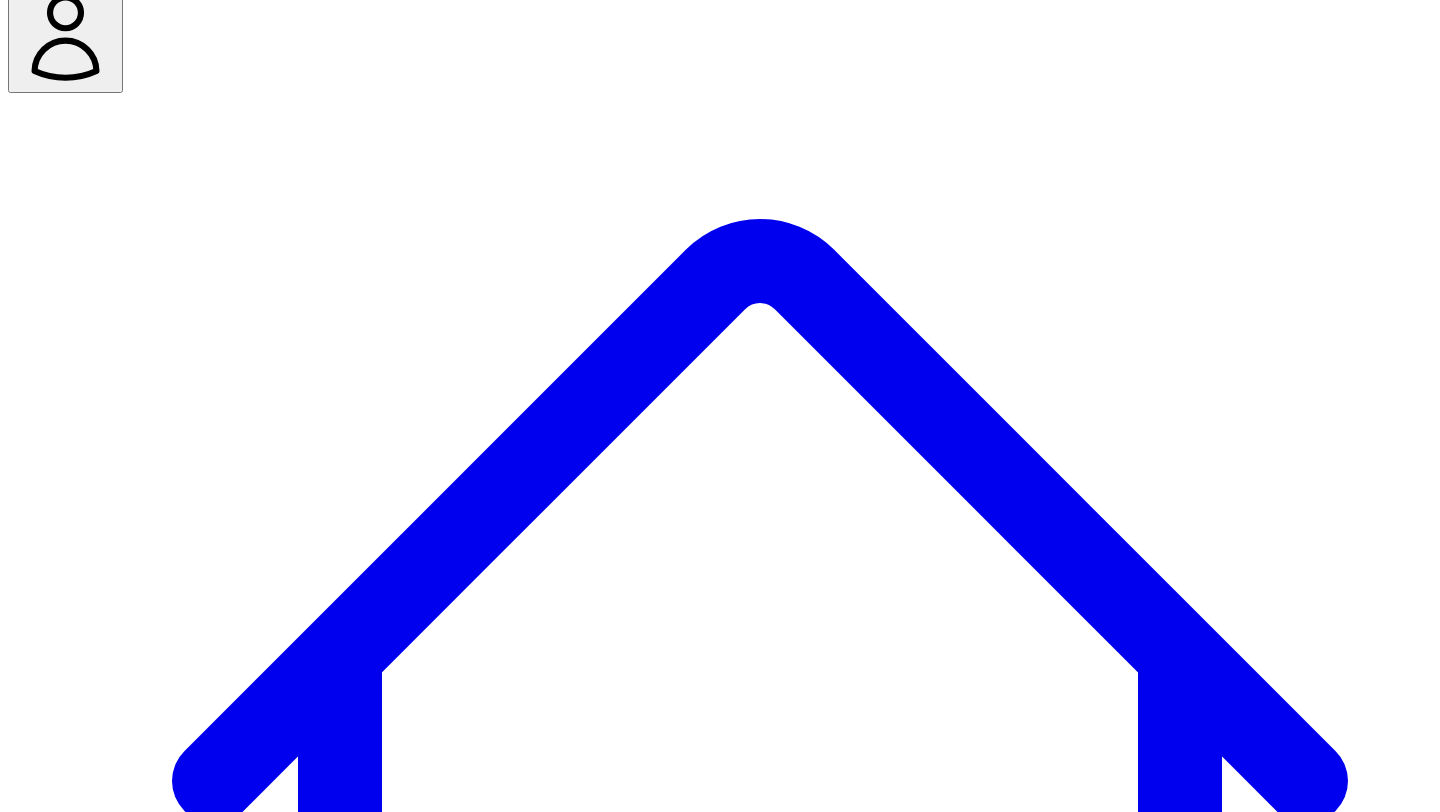 scroll, scrollTop: 58, scrollLeft: 0, axis: vertical 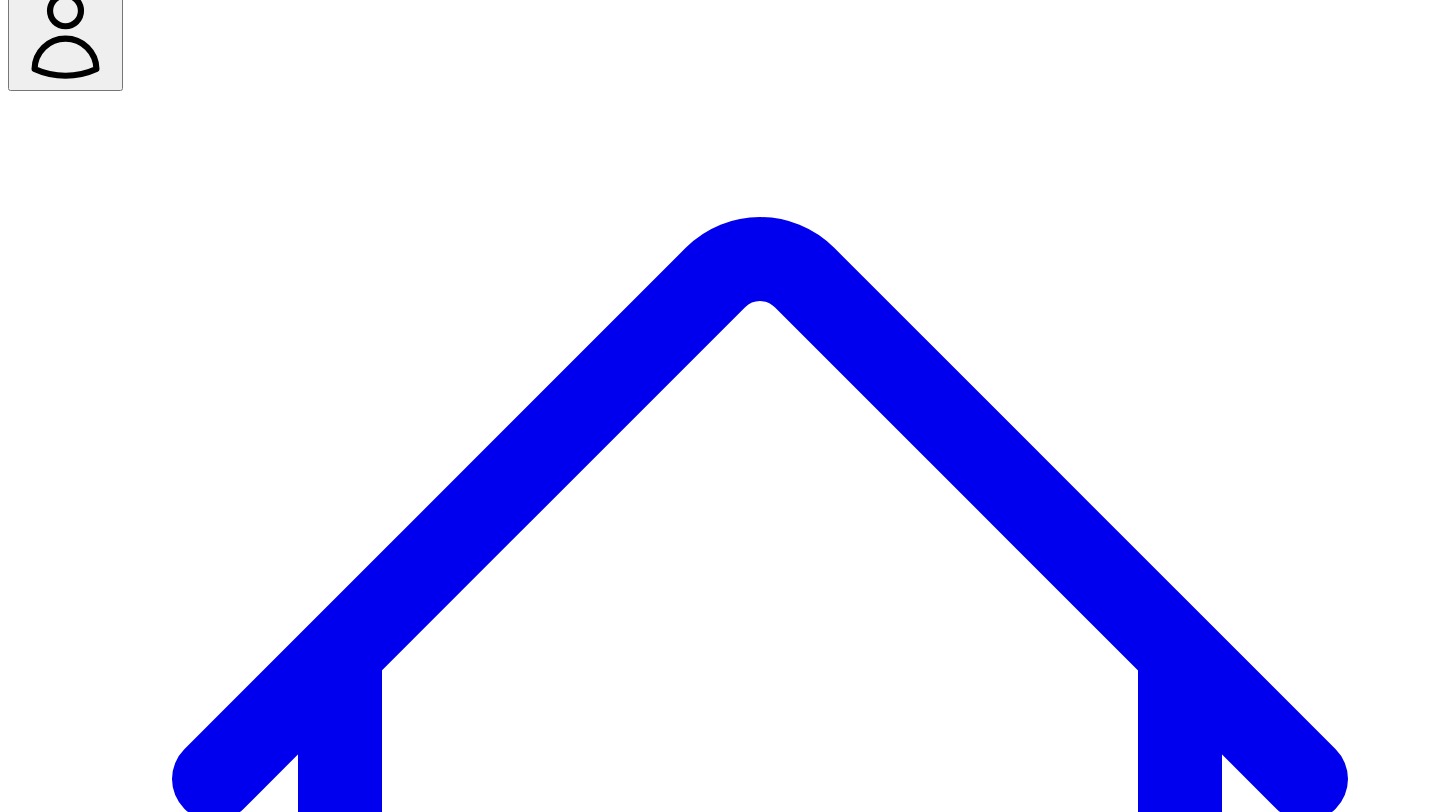 click 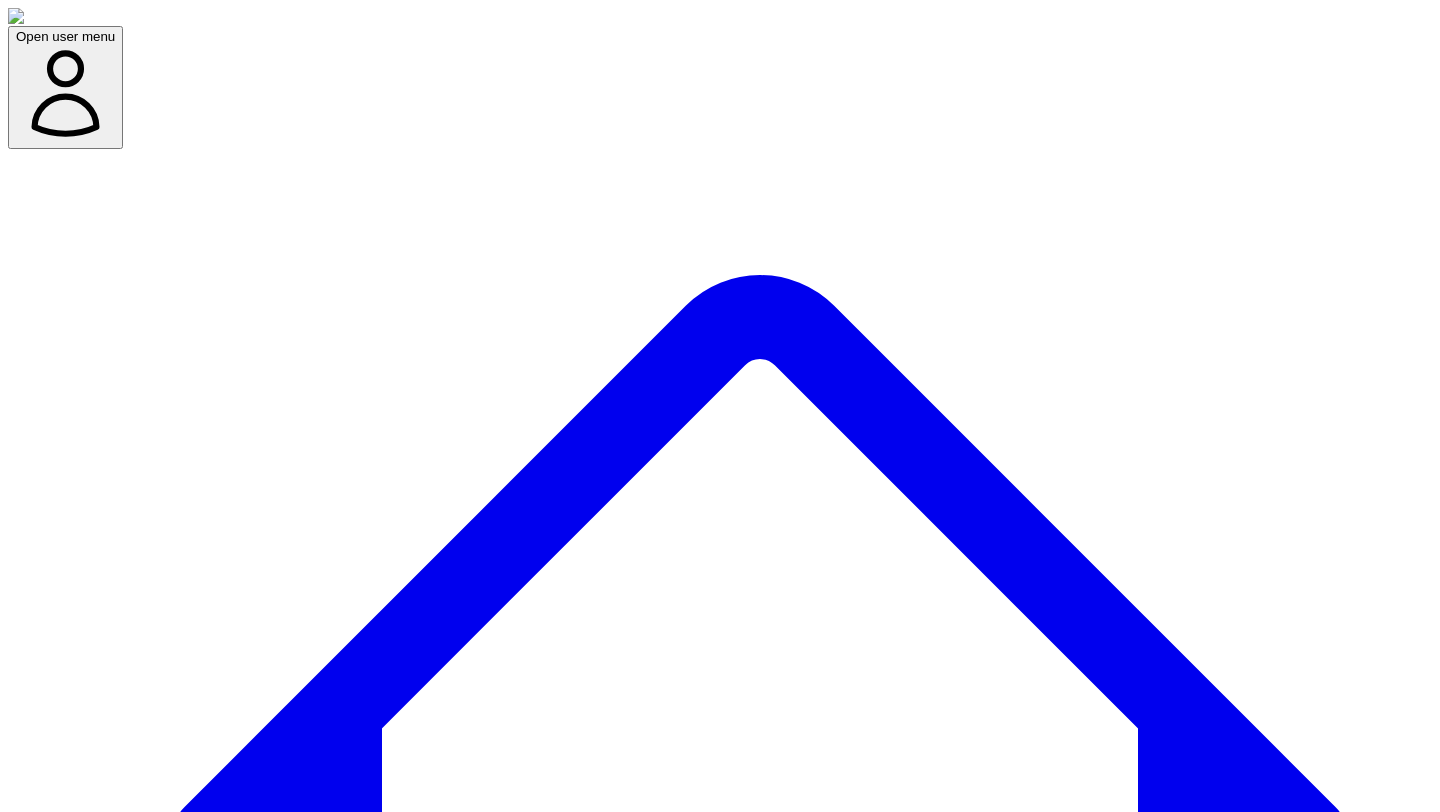 click on "Delete" at bounding box center [35, 16976] 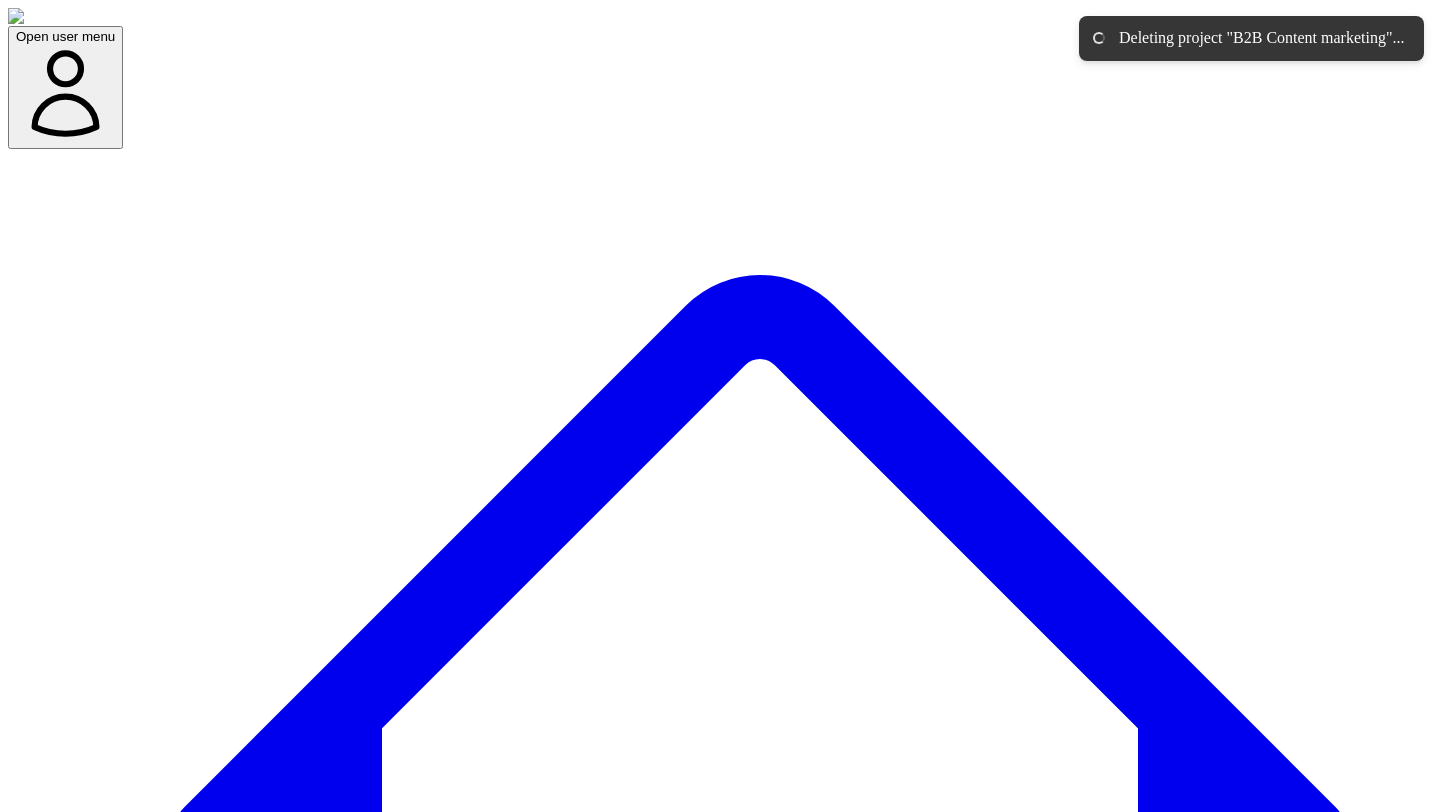 click on "Dashboard A list of all your projects and their current status. 91   Projects Search Add/select expert(s) to start   Start New (Add Expert)" at bounding box center (720, 8346) 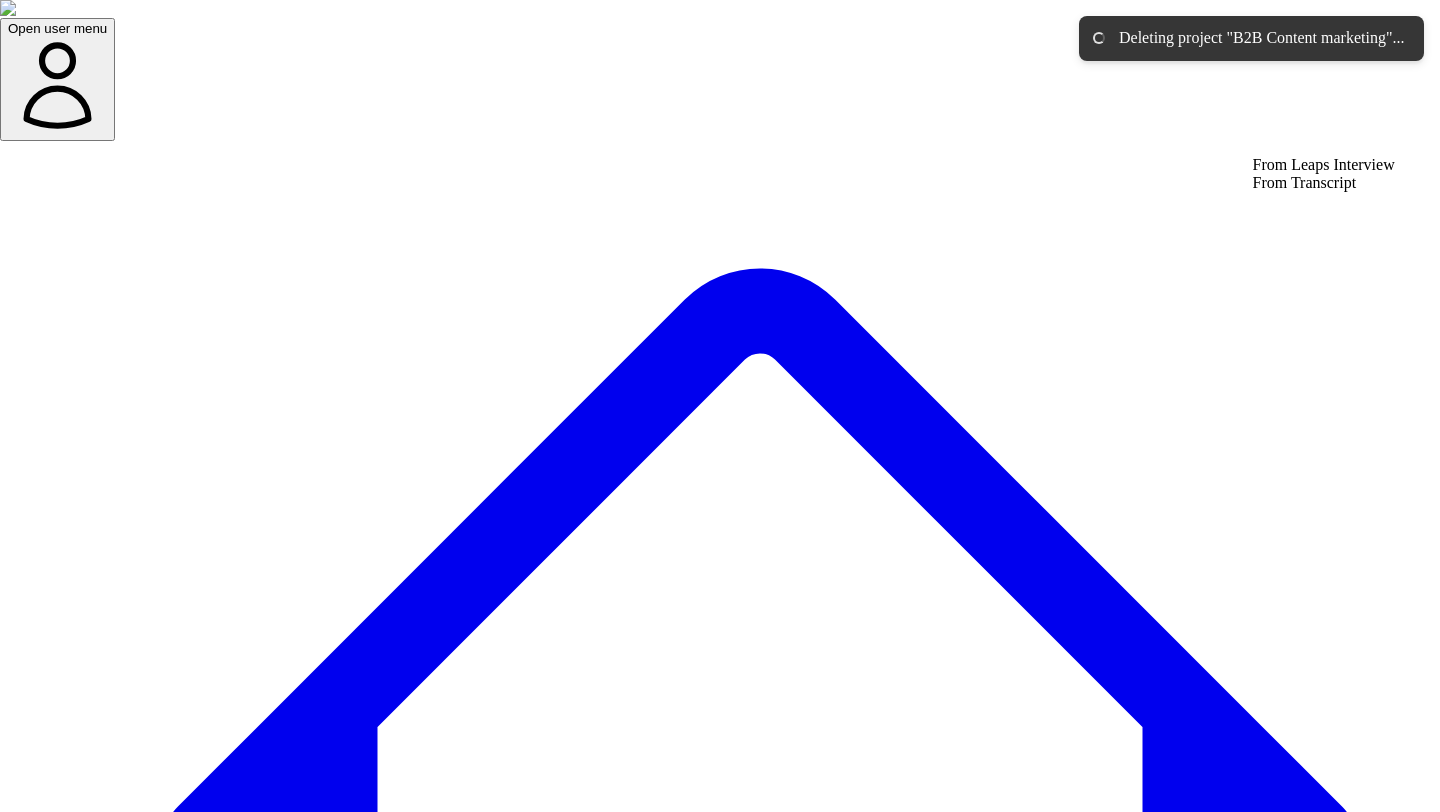 click on "From Leaps Interview" at bounding box center [1324, 165] 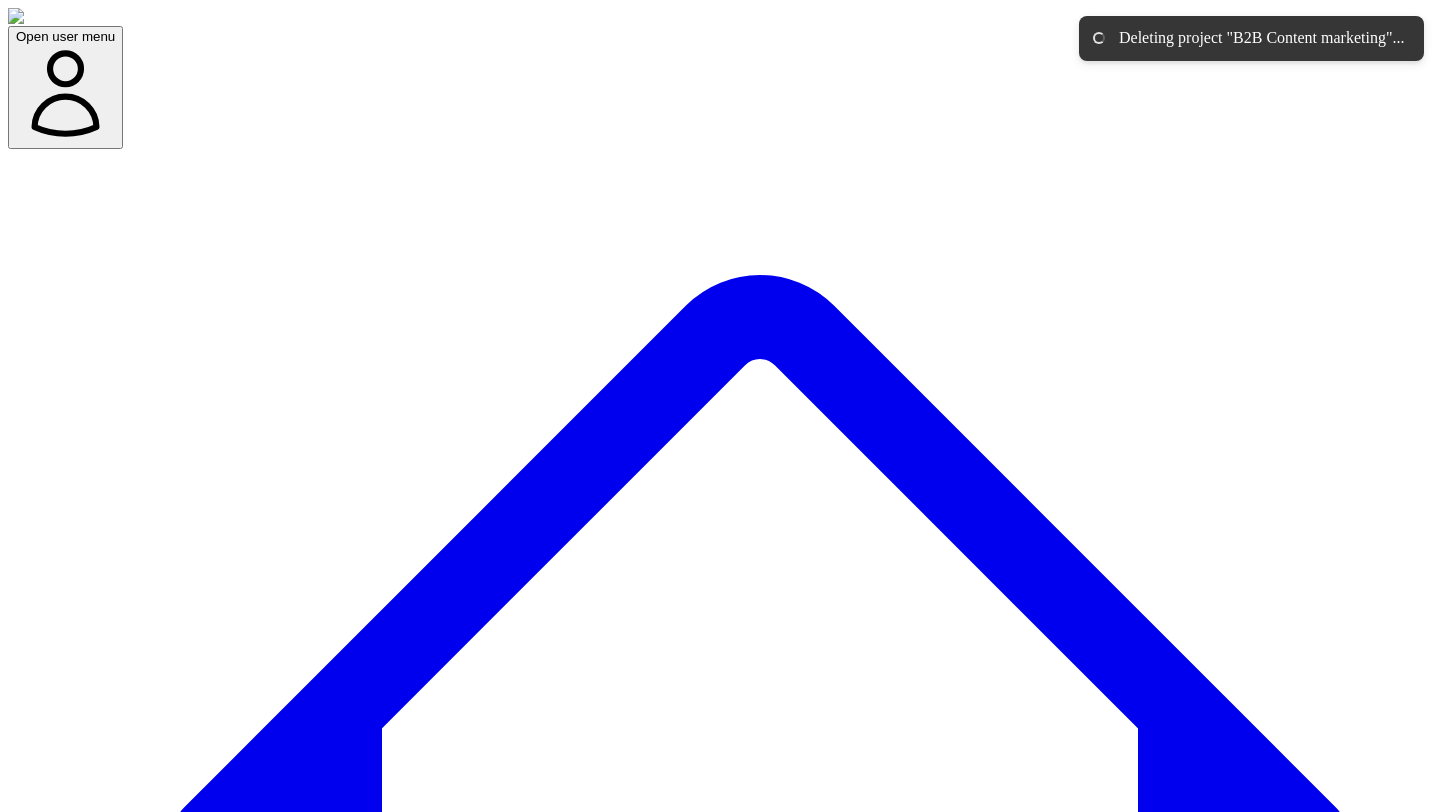 click at bounding box center [79, 11062] 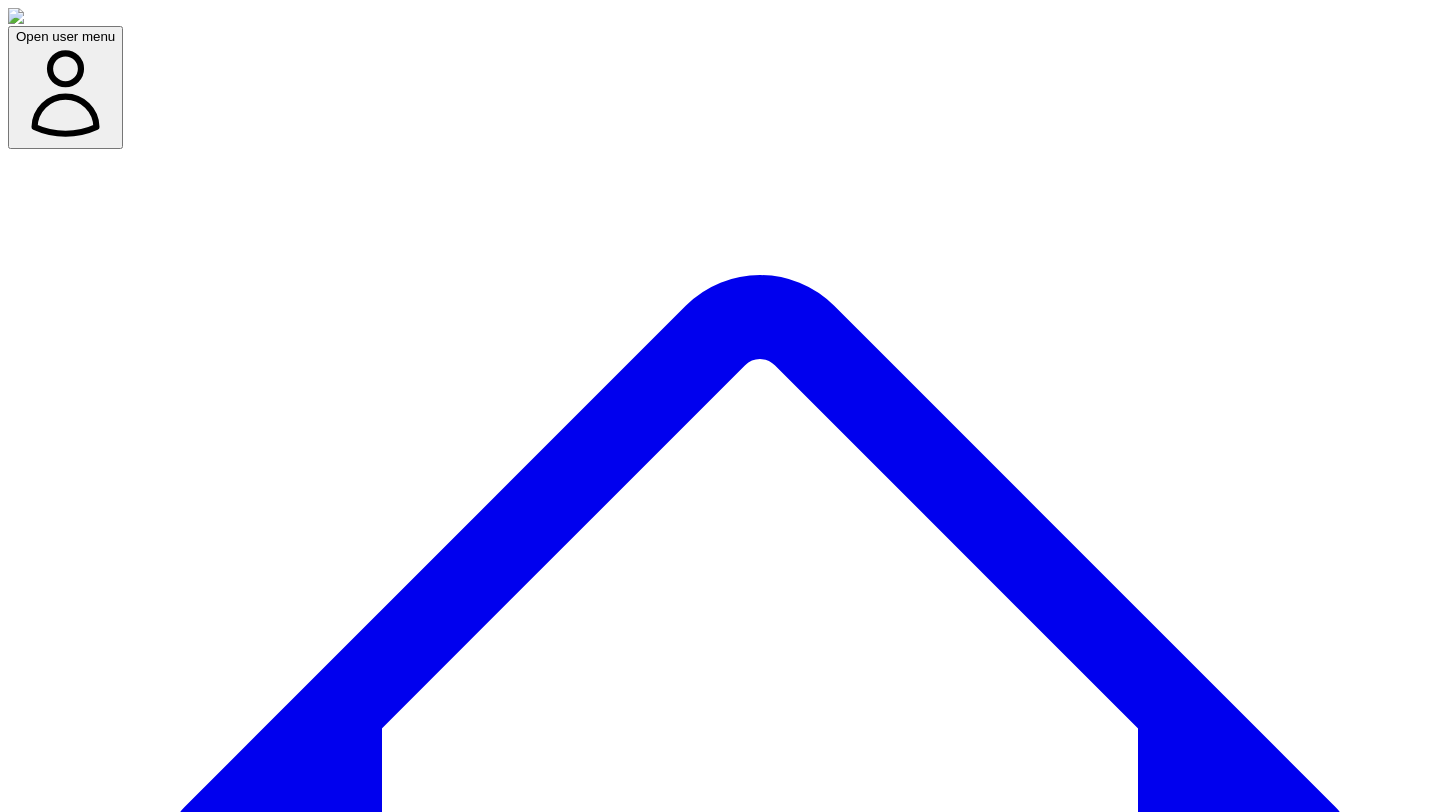 scroll, scrollTop: 0, scrollLeft: 0, axis: both 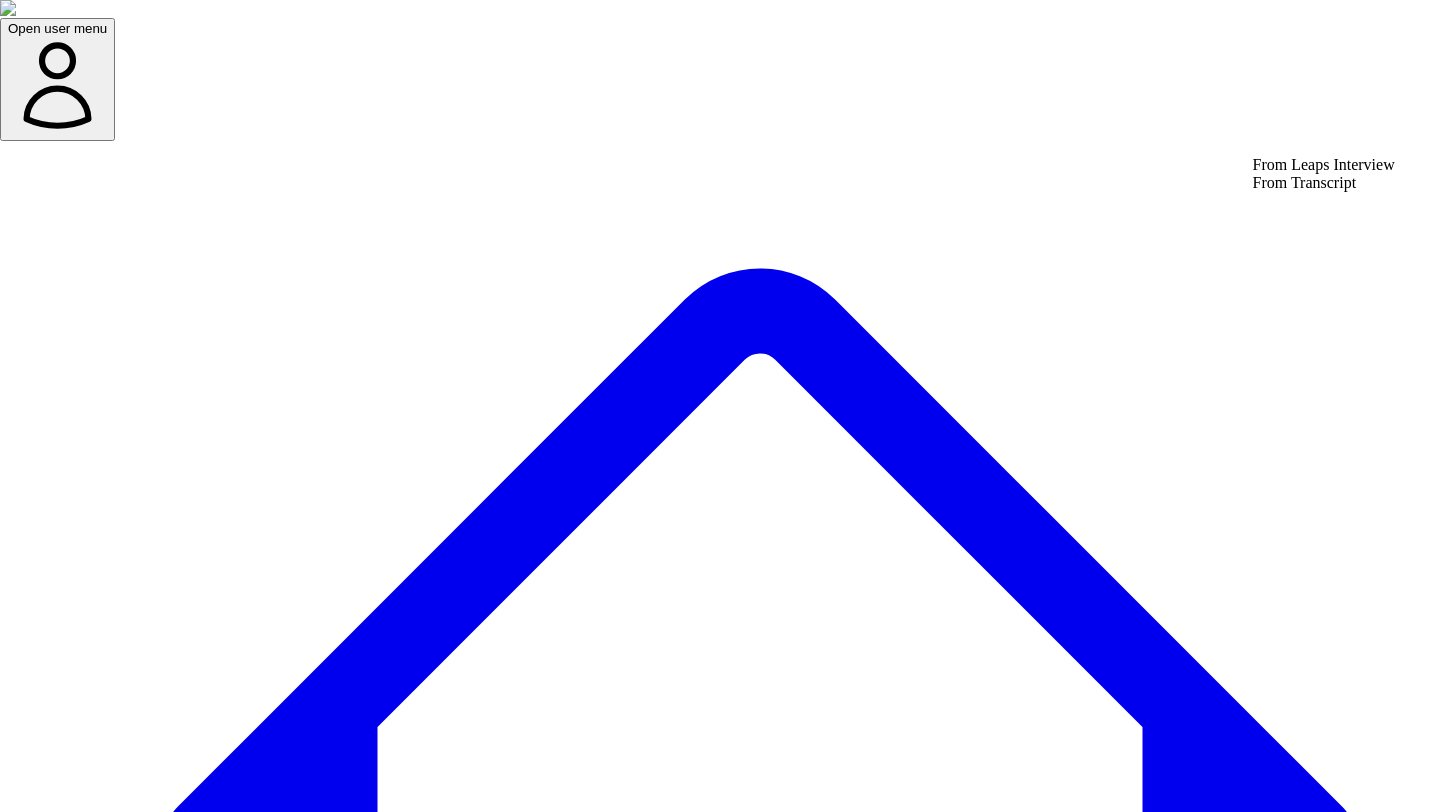 click on "From Leaps Interview" at bounding box center [1324, 165] 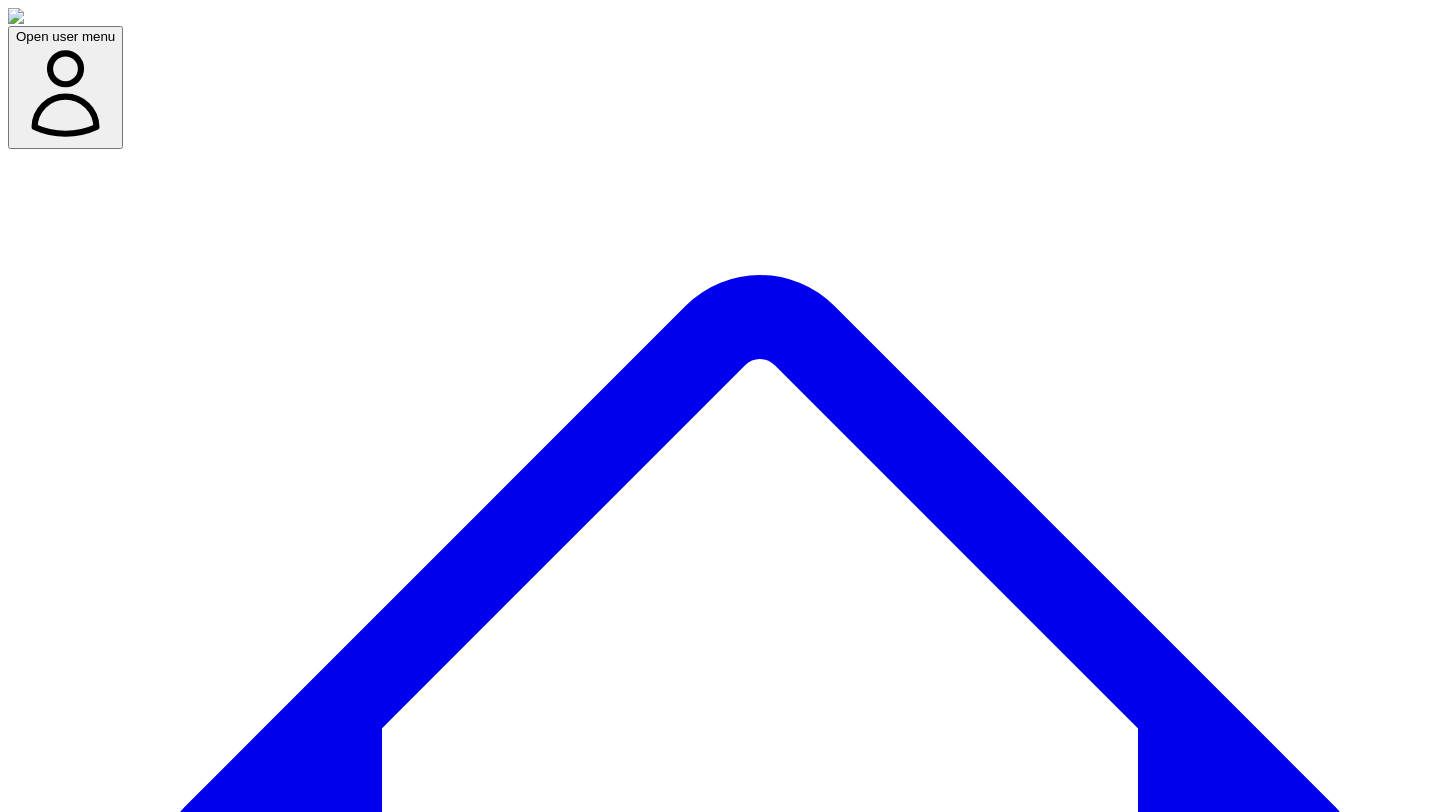 click at bounding box center (79, 11062) 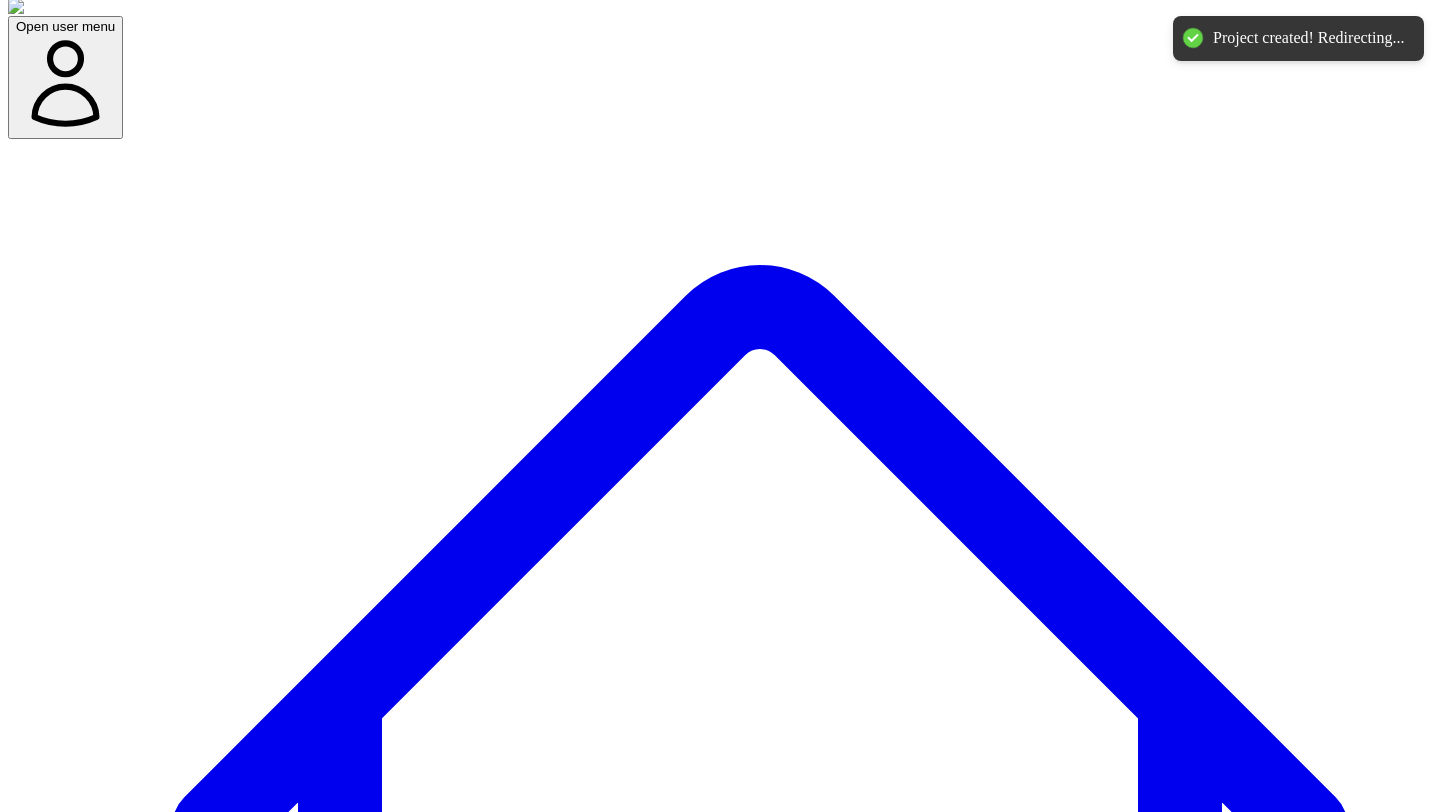 scroll, scrollTop: 8, scrollLeft: 0, axis: vertical 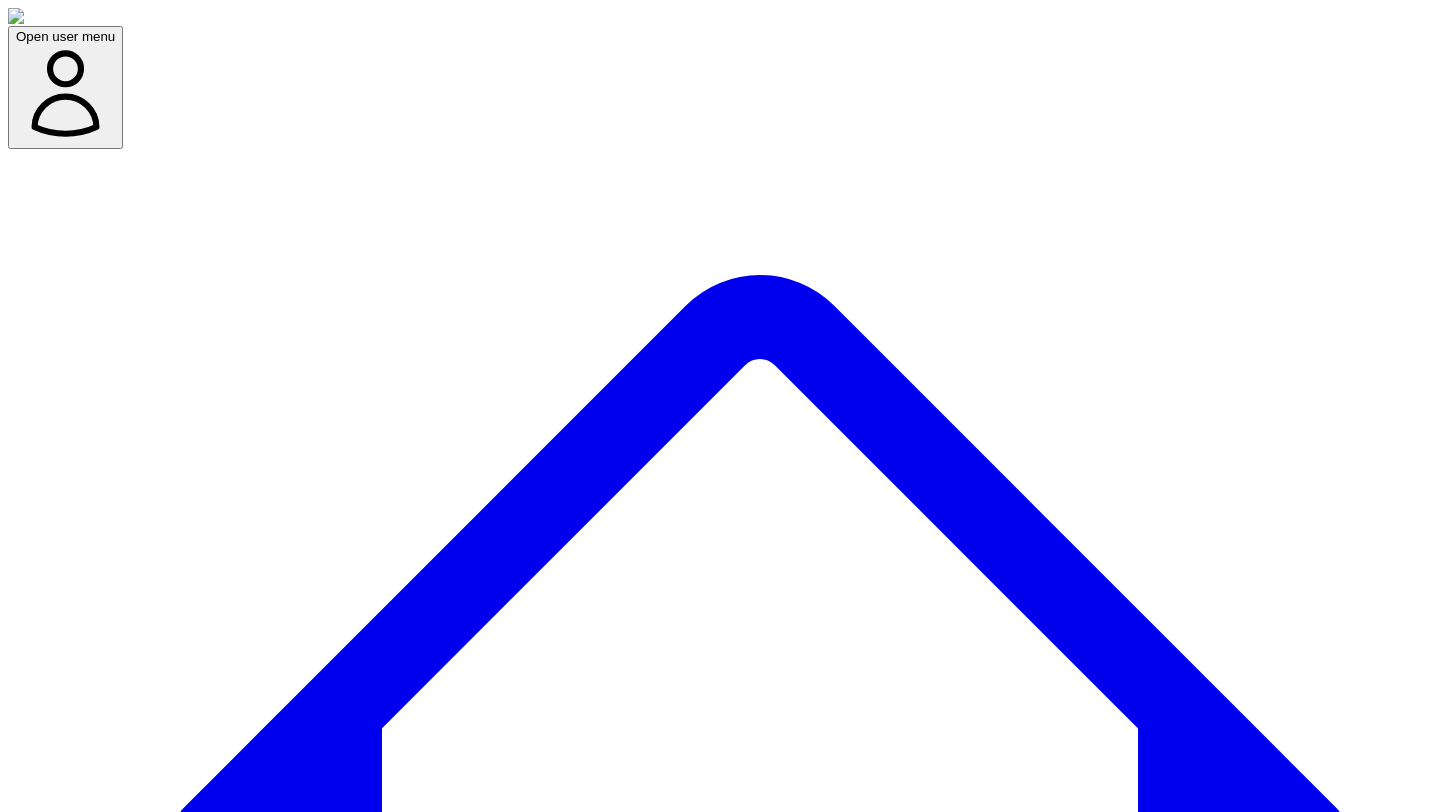 click on "Add/select expert(s) to start" at bounding box center [97, 9279] 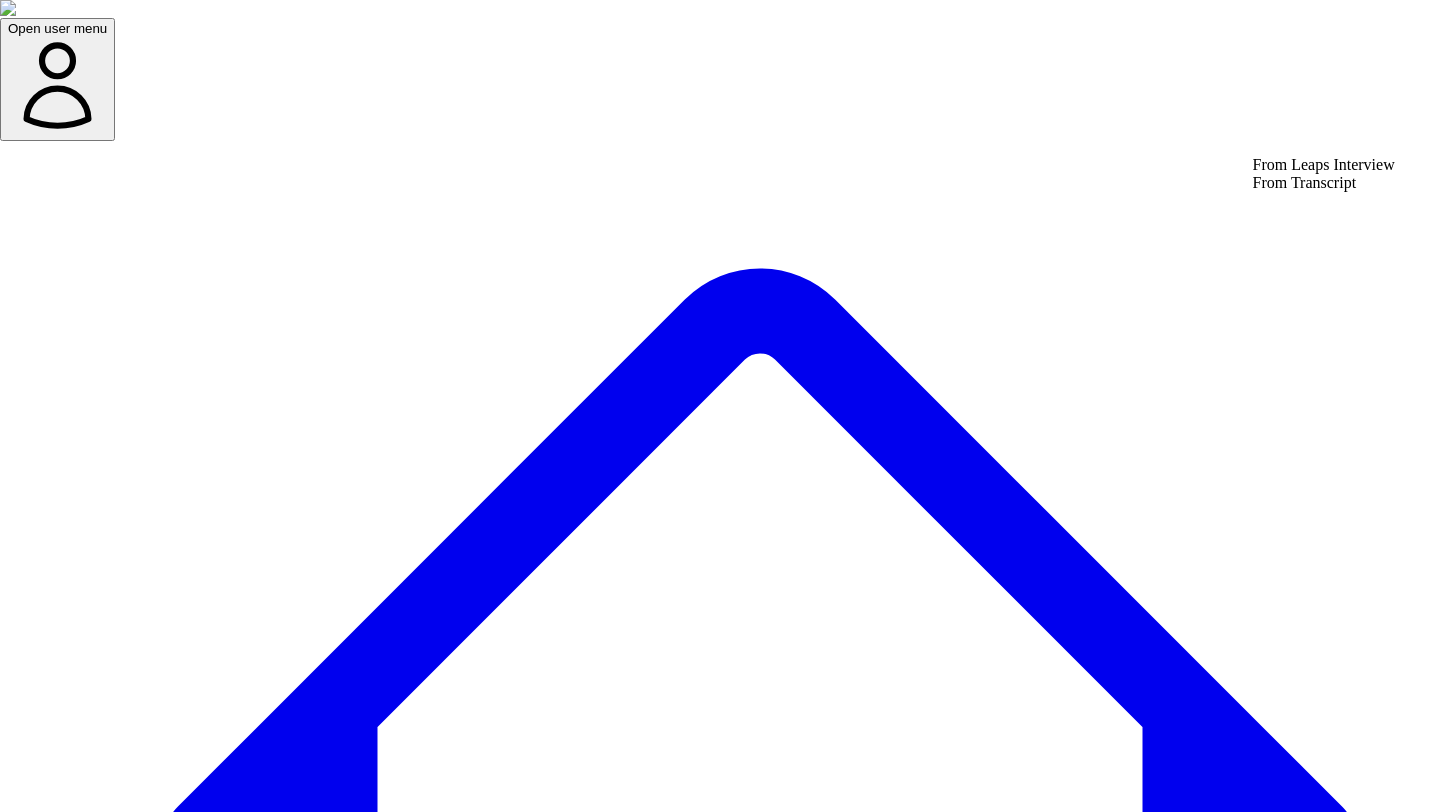 click on "From Leaps Interview" at bounding box center (1324, 165) 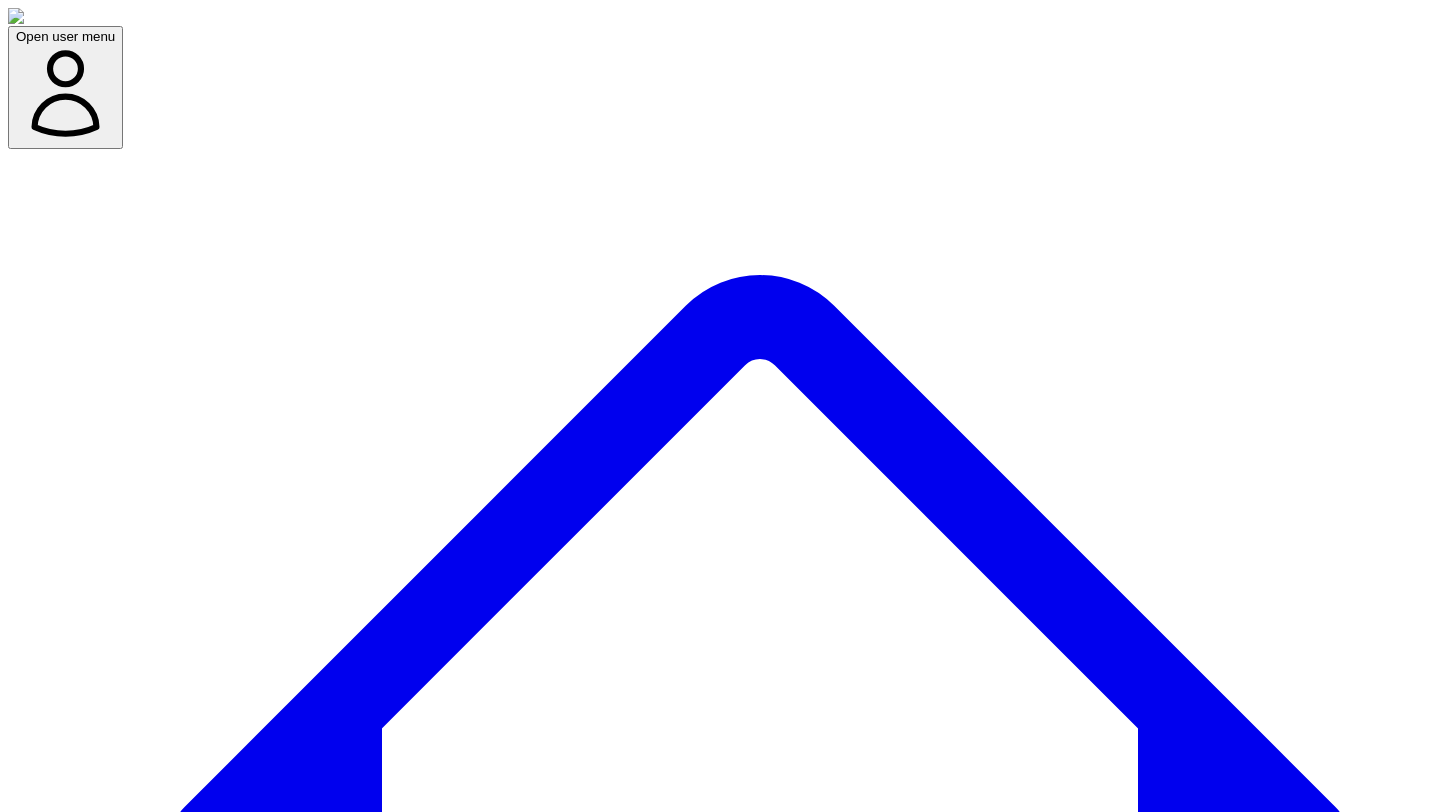 click at bounding box center (79, 11062) 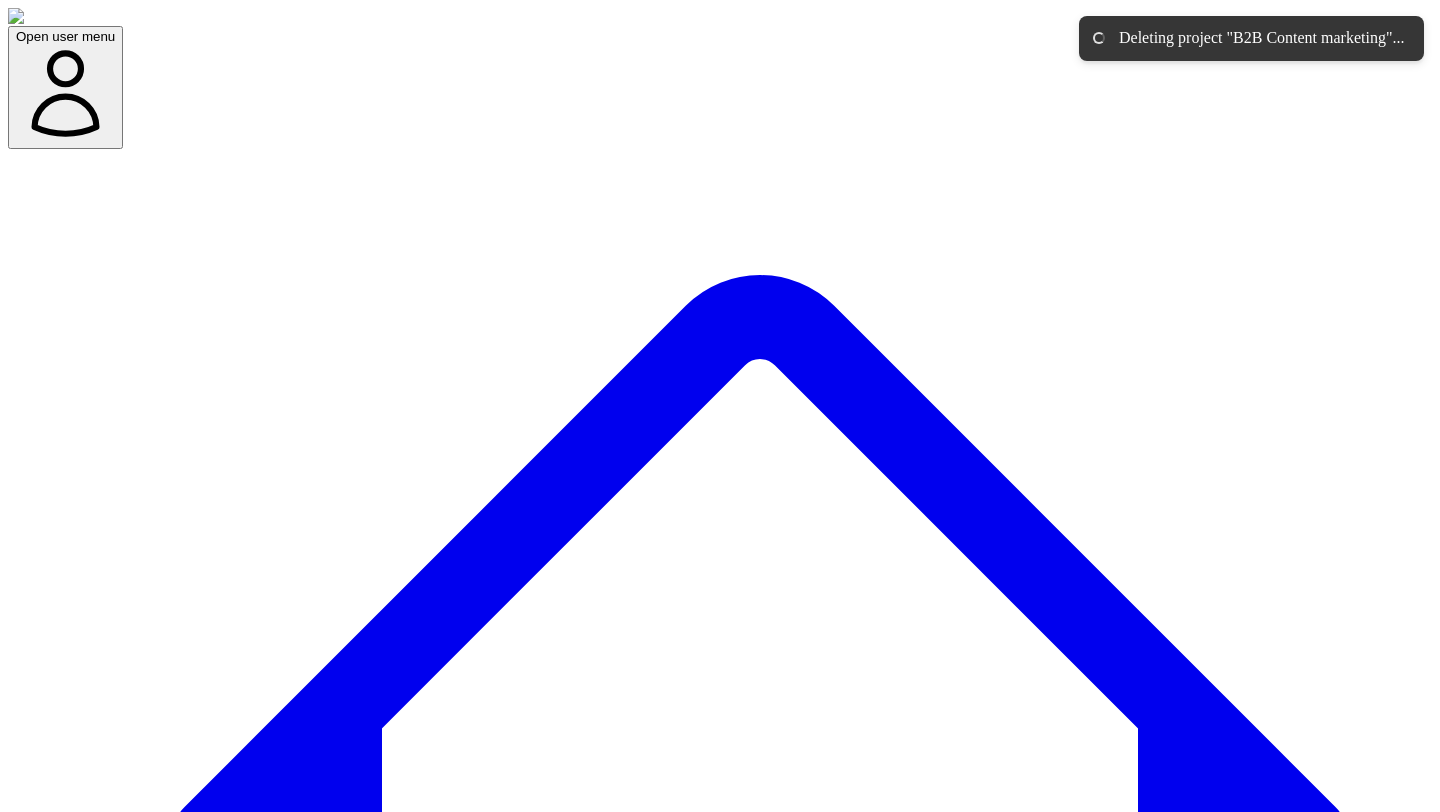 click 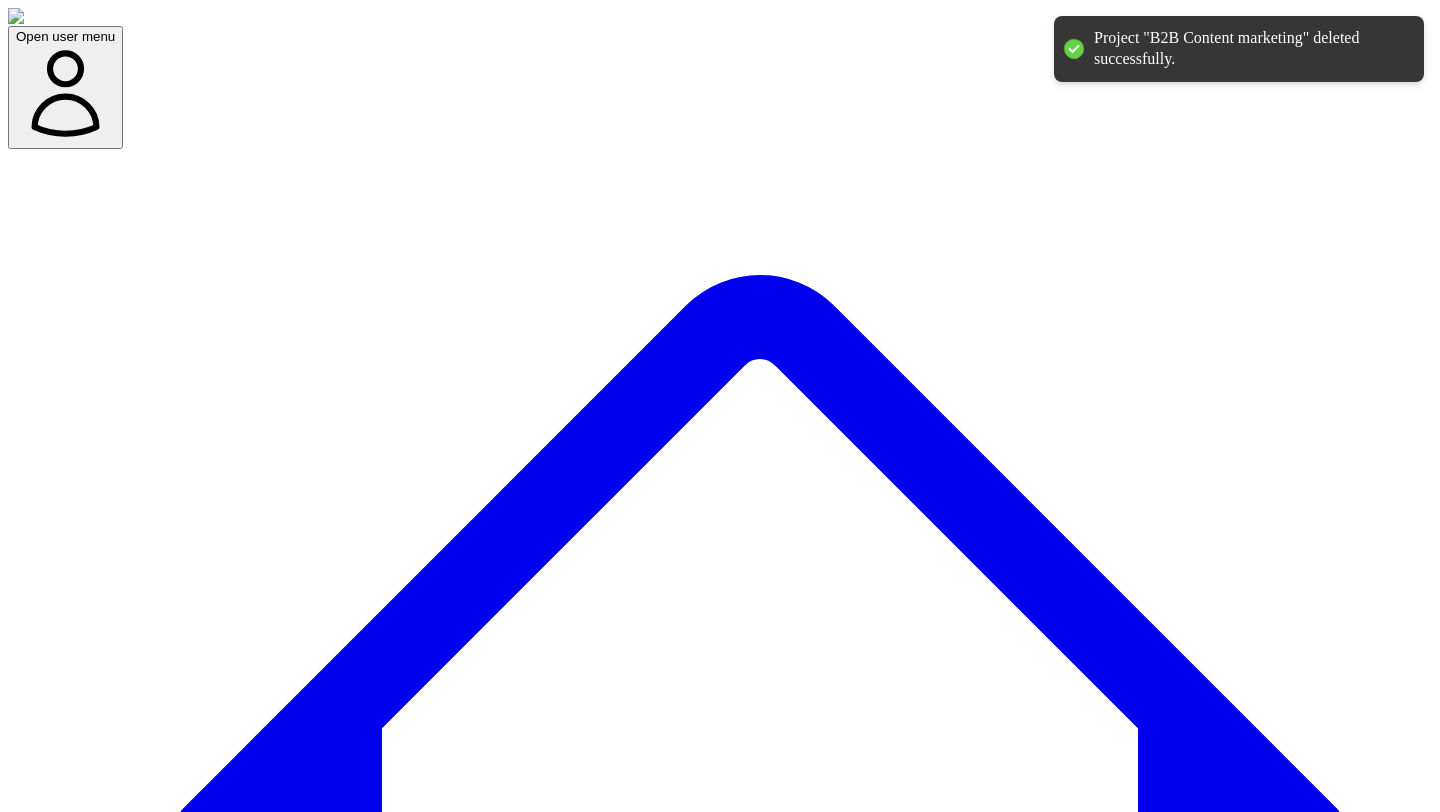 click on "Delete" at bounding box center [35, 16976] 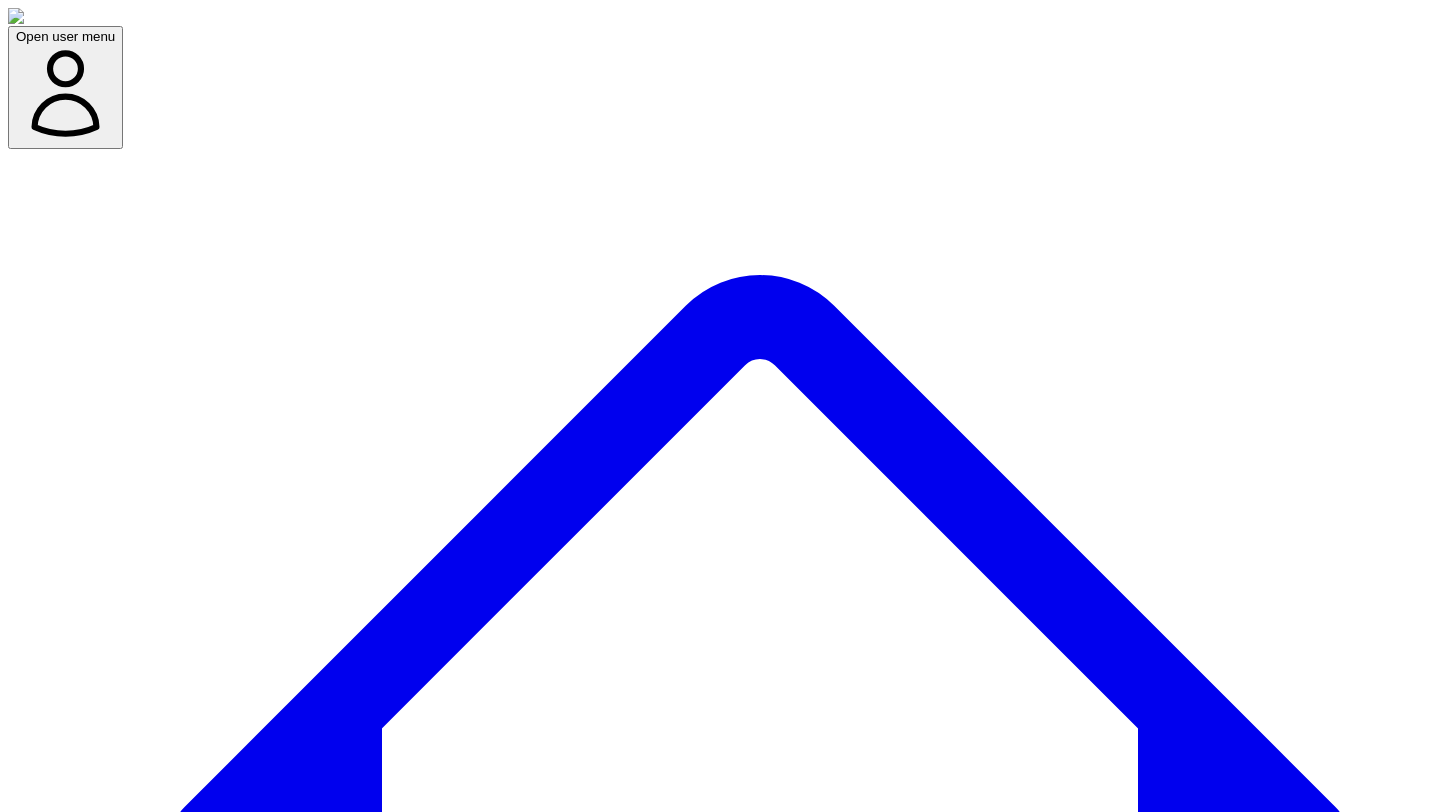 click on "Open user menu Dashboard Experts Team Premium Plan (Annual) Projects used 17  of  360 Support Demo Settings Open sidebar Open user menu Add/select experts for any project 222  SME(s) Search Add New Expert Capture insights Select Name Email Job Title Specialty Brand Website Actions Dom   Odoguardi Dom@trellus.ai GTM at Trellus Open options Edit Delete Janice   Sommer sommerjanice@gmail.com Open options Edit Delete Janice   Sommer janice.sommer@piabo.net Open options Edit Delete Isioma   Ogwuda Isiomaogwuda1@gmail.com Content & growth Open options Edit Delete Liza   Adams liza@growthpath.net AI Advisor & GTM Strategist GTM Open options Edit Delete Matt   Green matt@salesassembly.com co-founder and CRO at Sales Assembly Open options Edit Delete Seha   Okudan Seha@growthwisdom.co GTM Strategist GTM Open options Edit Delete Fatou    Barry fatou@abmedia.group Open options Edit Delete Brynne   Krispin Brynne@causefokus.com CEO LinkedIn coach Open options Edit Delete Daniel Mendez   Arostica daniel@mendezarostica.com" at bounding box center [720, 20329] 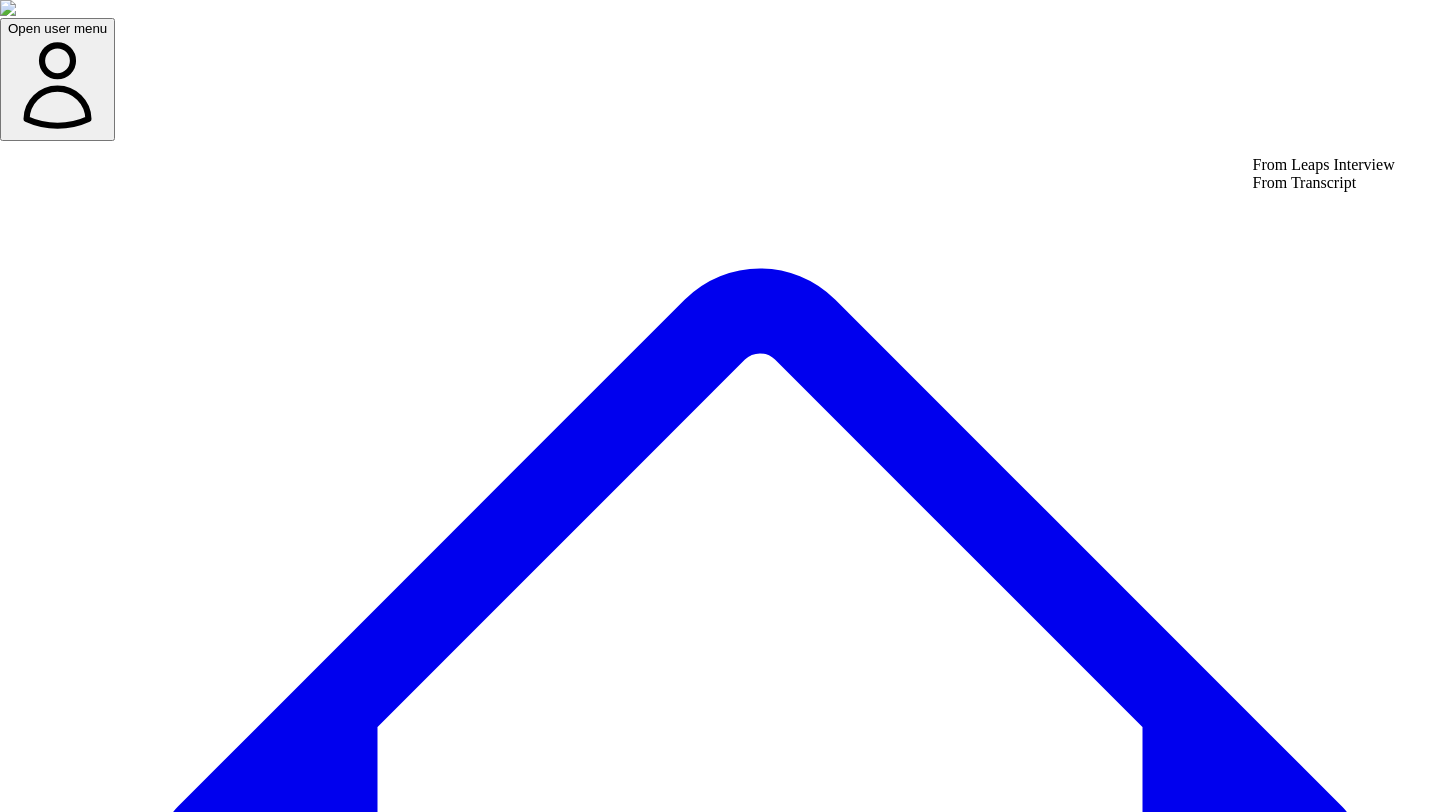click on "From Leaps Interview" at bounding box center (1324, 165) 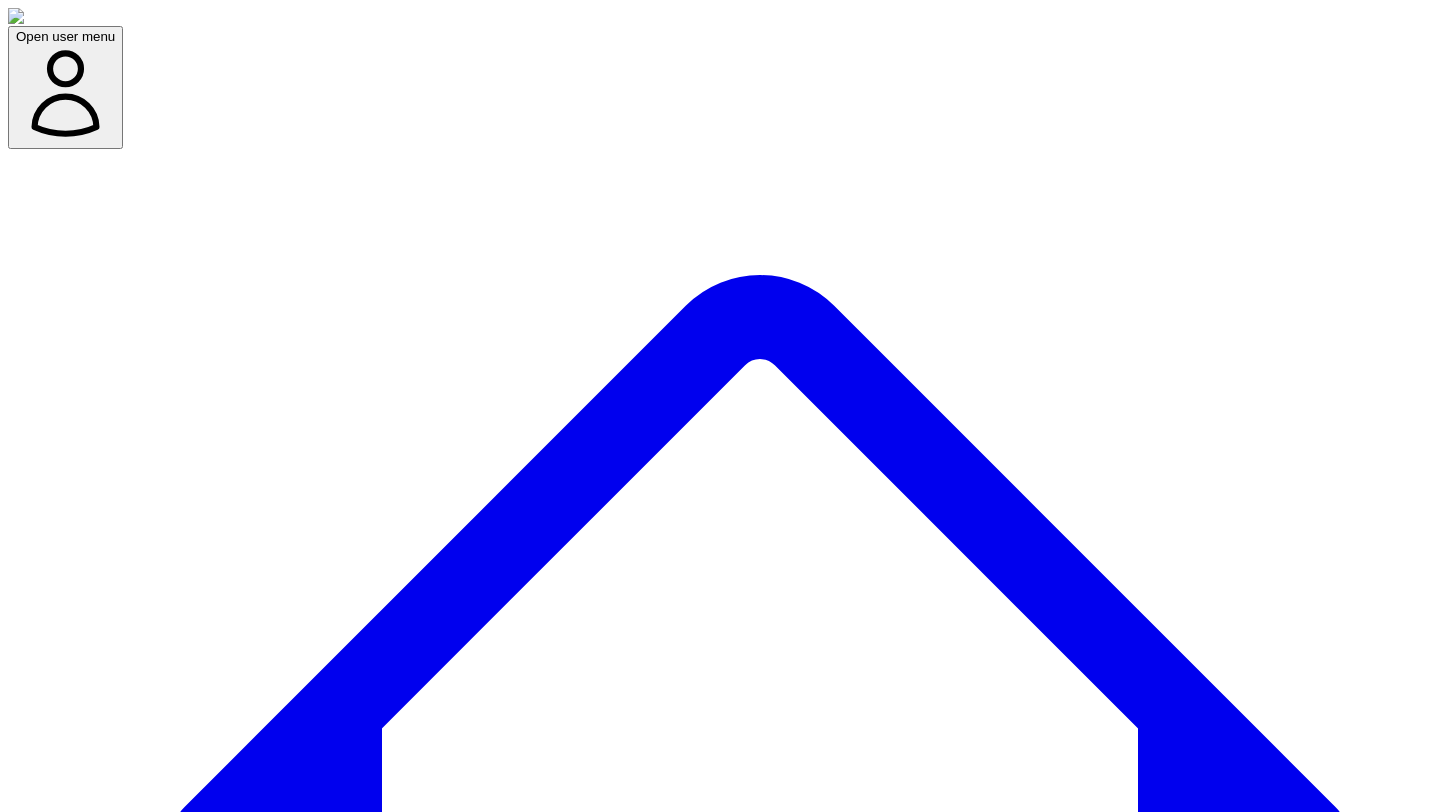 click at bounding box center (79, 42320) 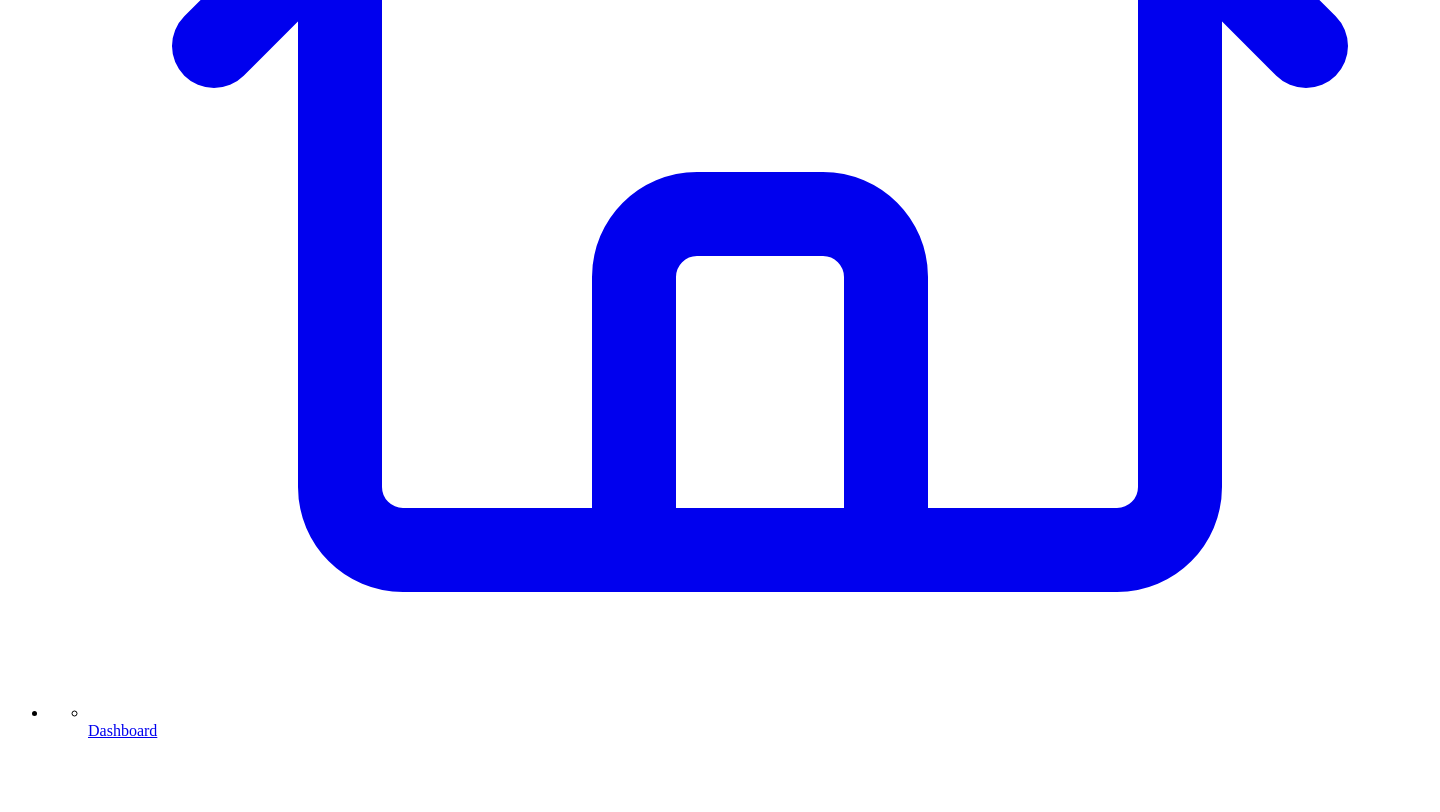 scroll, scrollTop: 796, scrollLeft: 0, axis: vertical 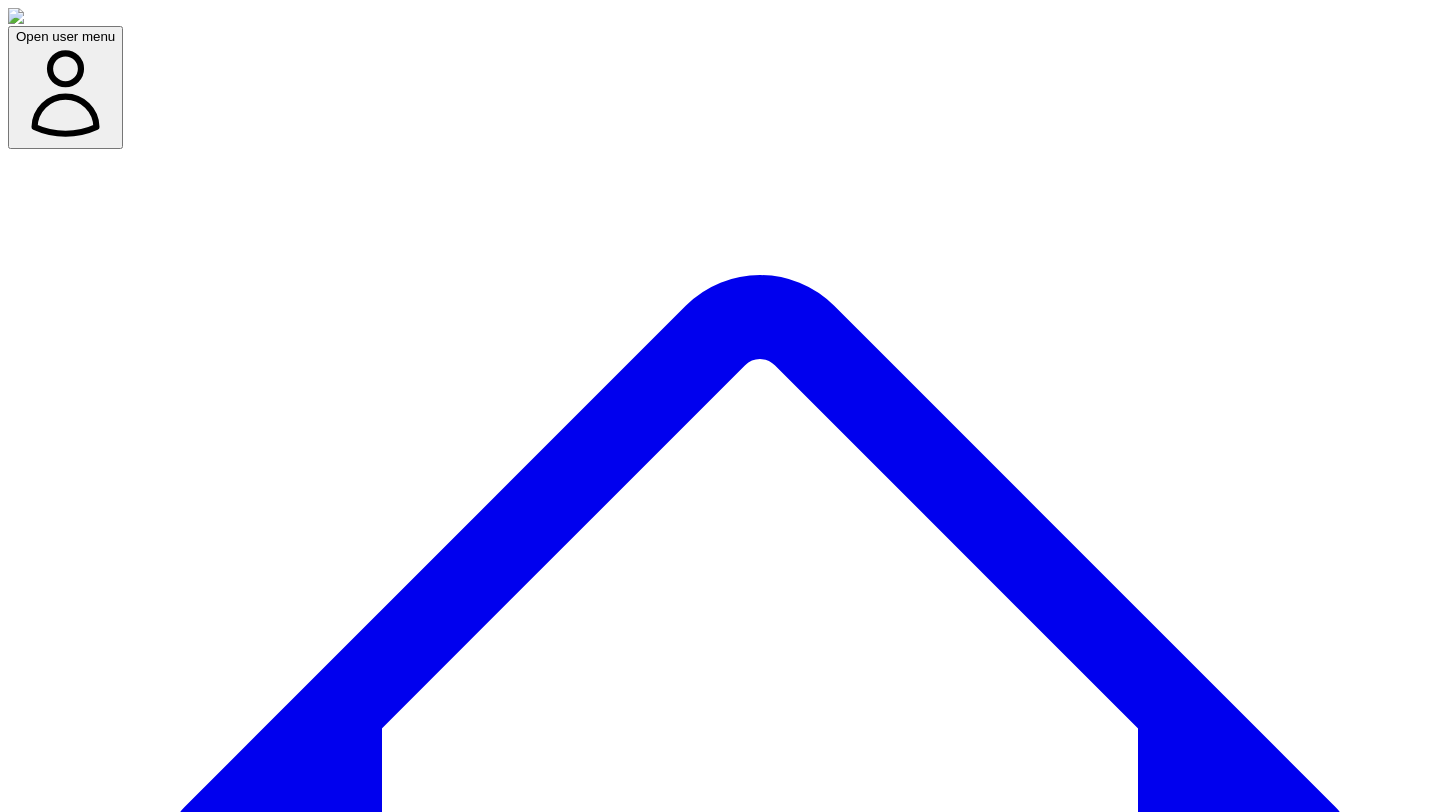 click on "Add/select expert(s) to start" at bounding box center (97, 9279) 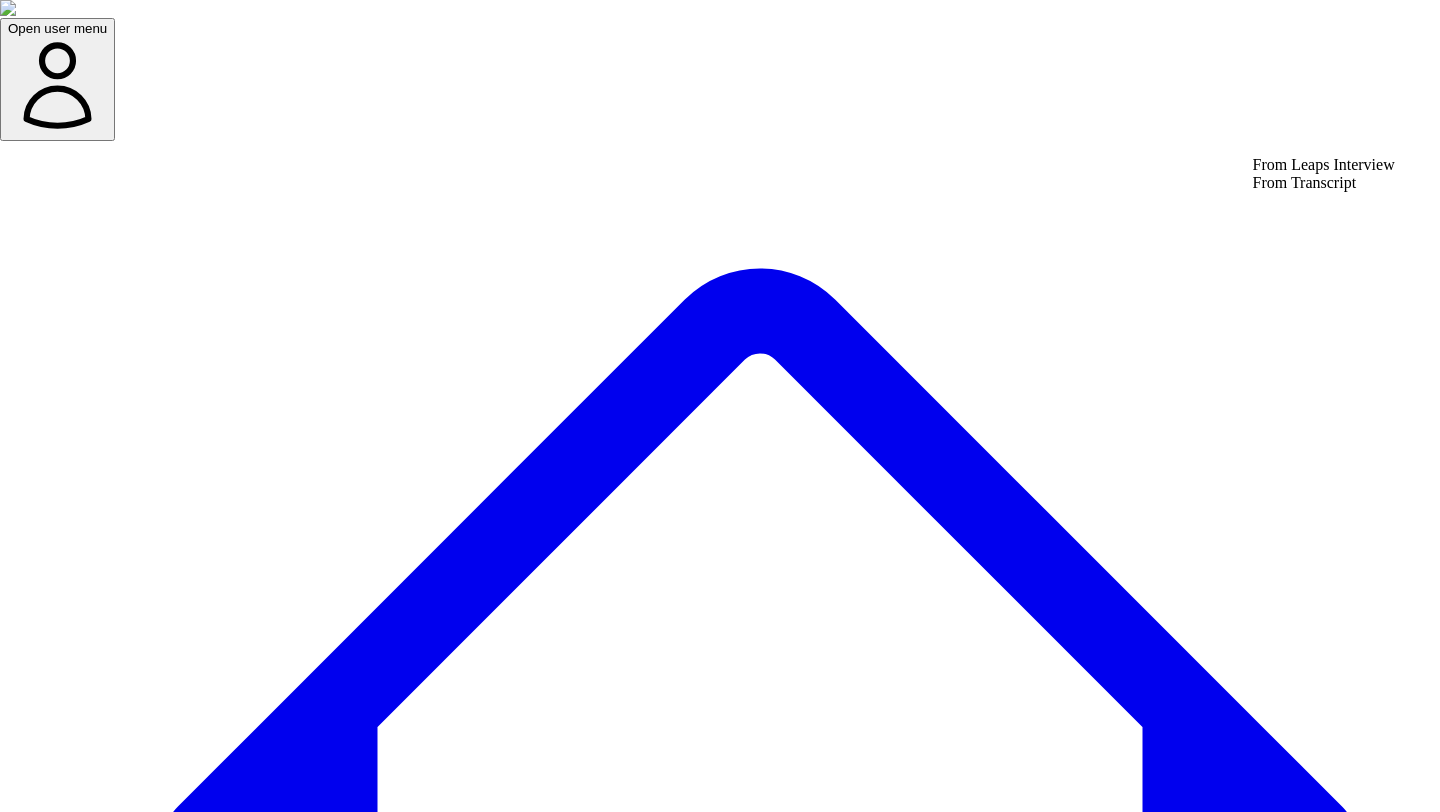 drag, startPoint x: 1315, startPoint y: 210, endPoint x: 1300, endPoint y: 184, distance: 30.016663 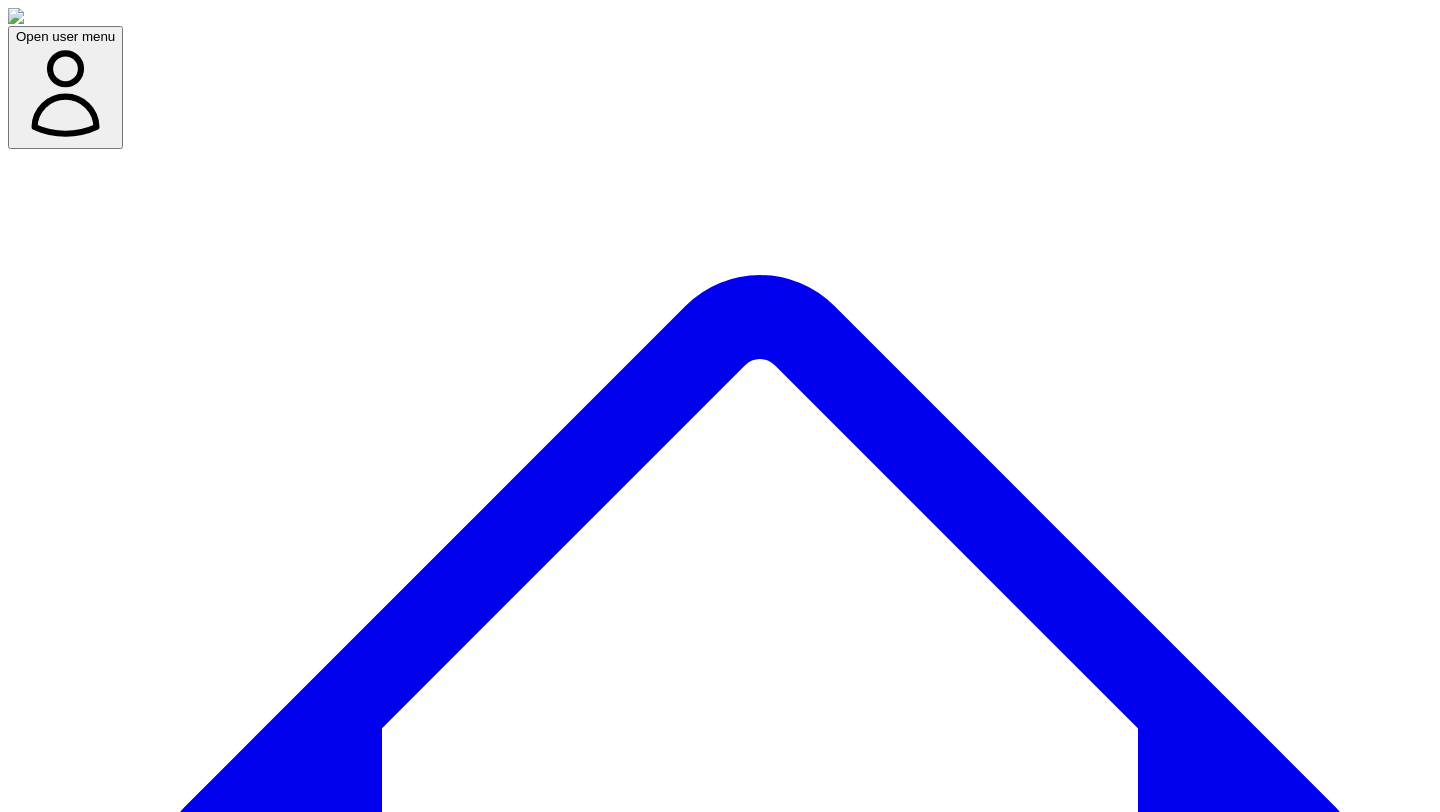 click on "**********" at bounding box center [720, 13944] 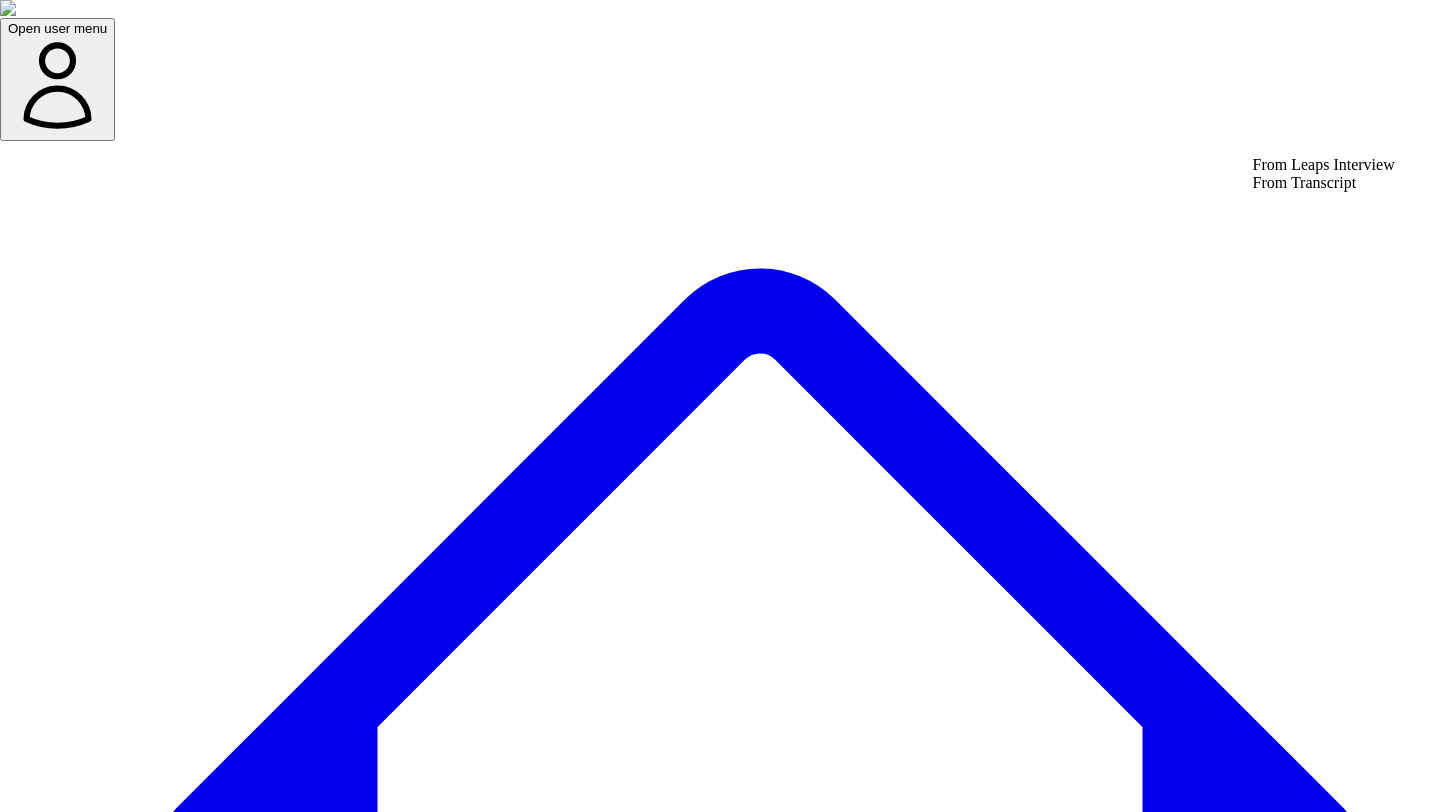 click on "From Leaps Interview" at bounding box center (1324, 165) 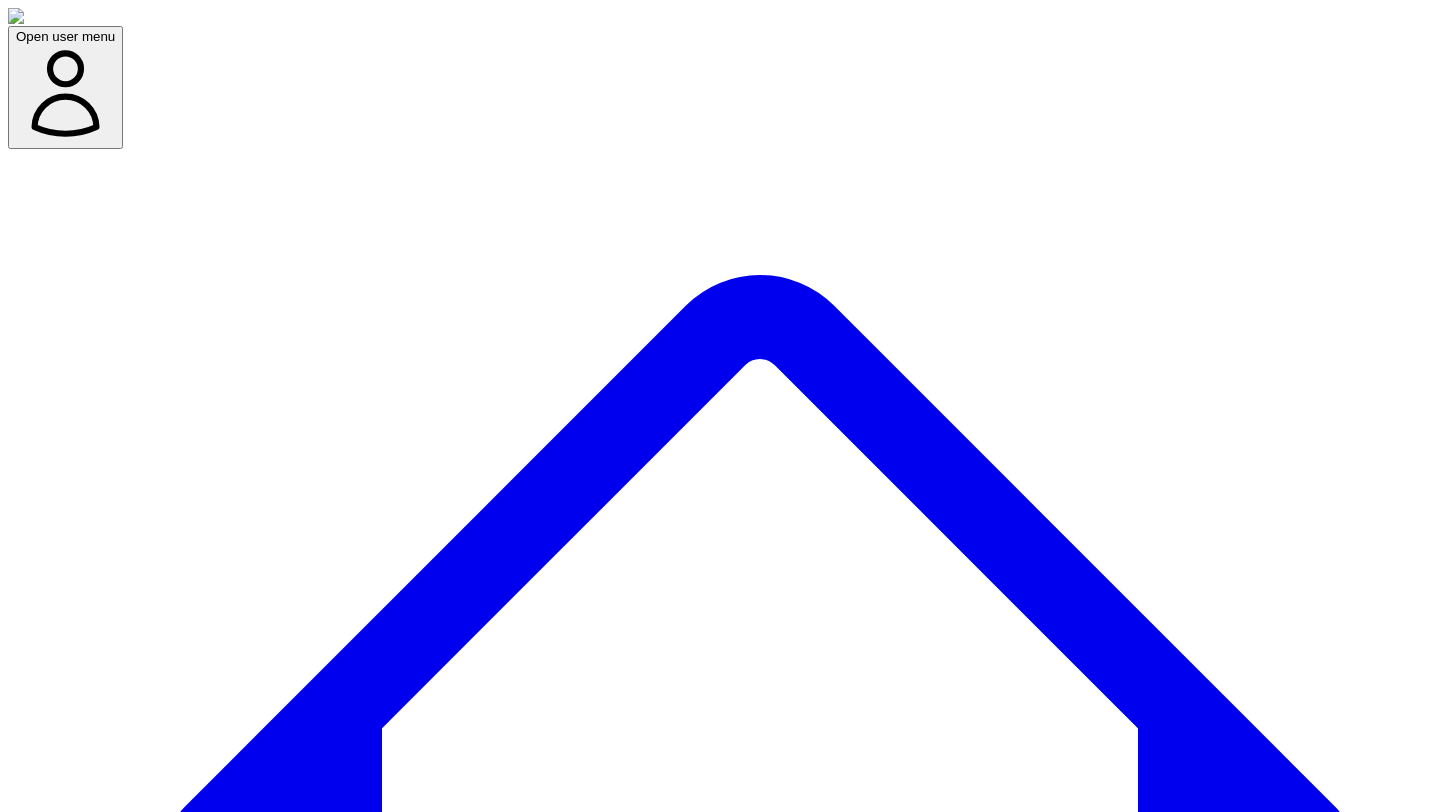 click at bounding box center [79, 11062] 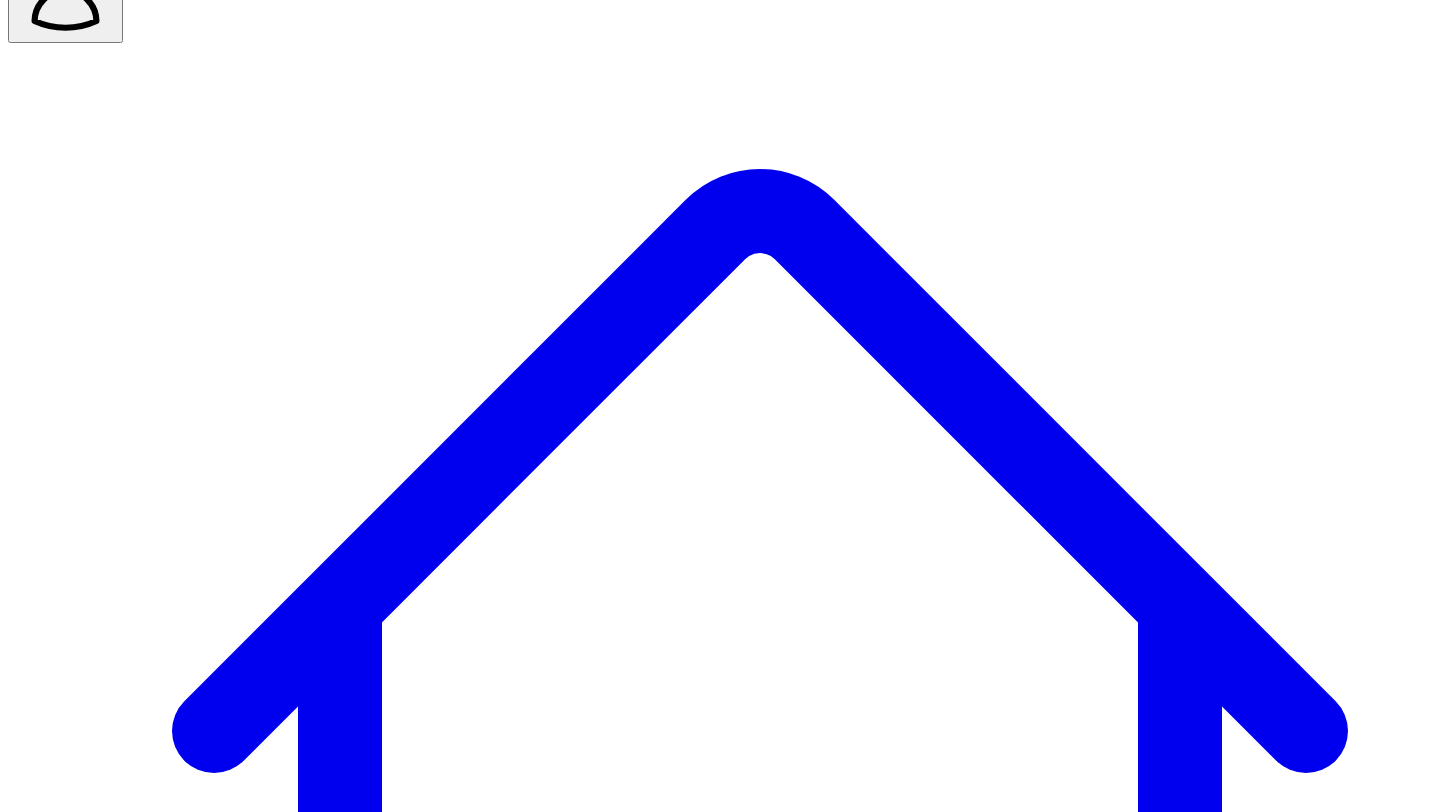 scroll, scrollTop: 0, scrollLeft: 0, axis: both 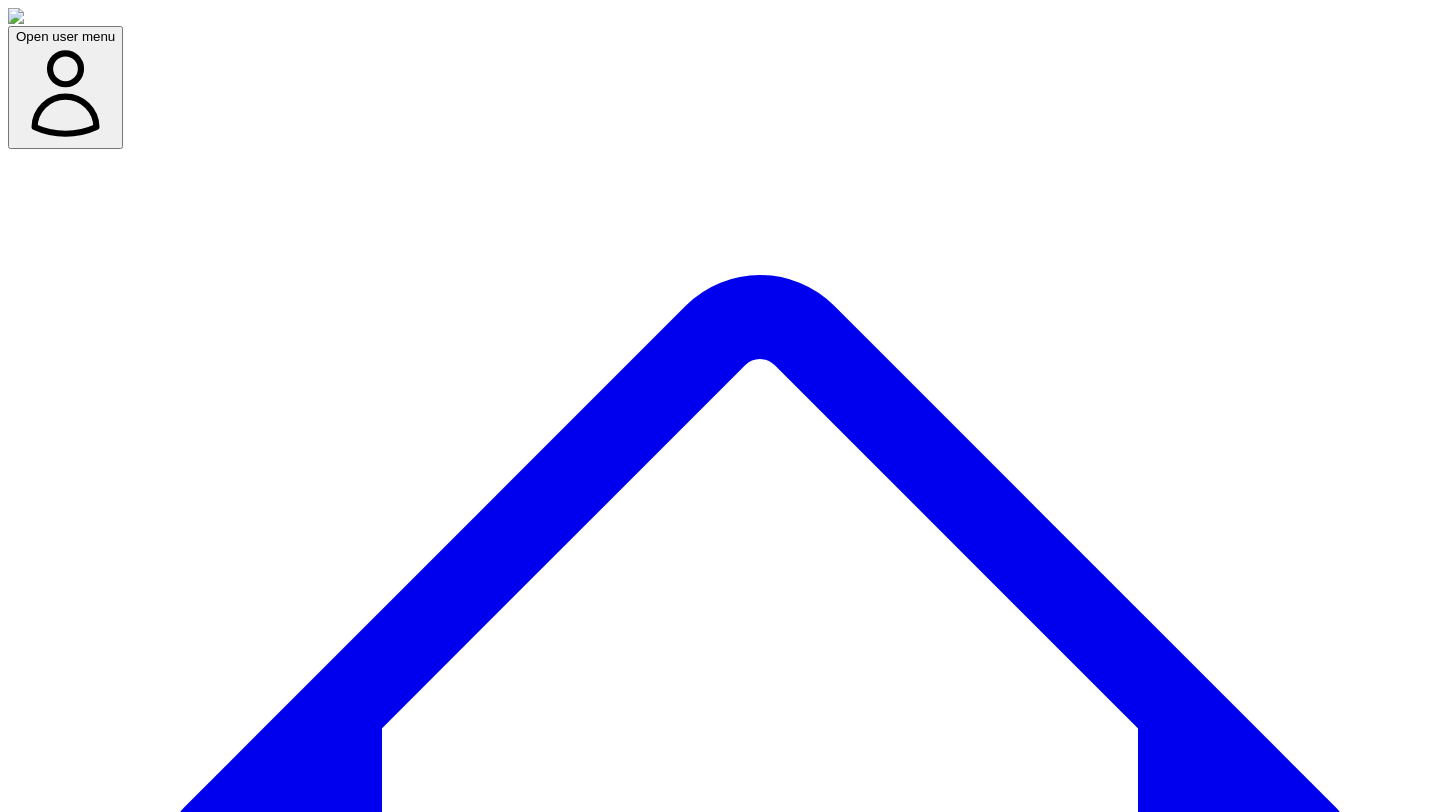 click on "Dashboard" at bounding box center [760, 1512] 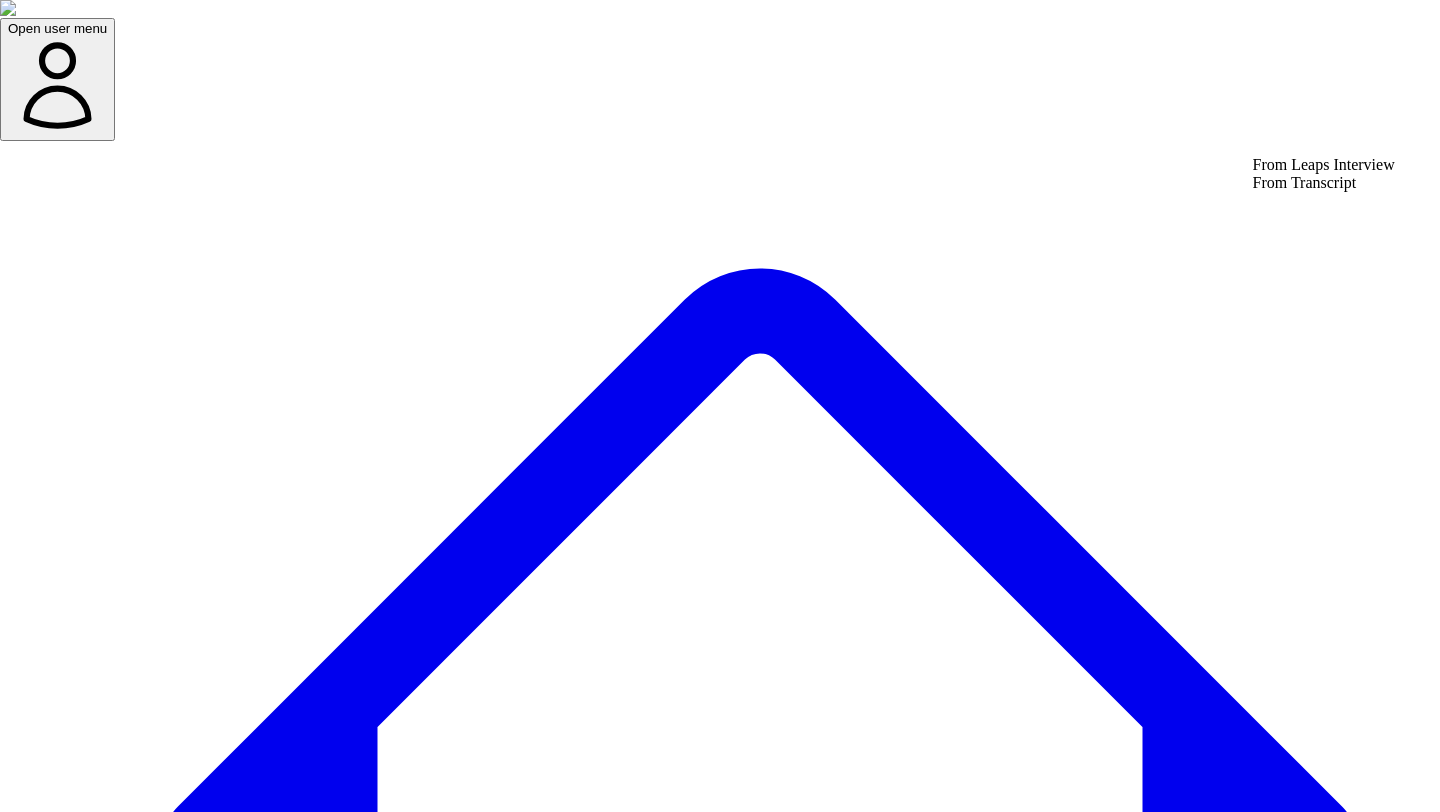 click on "From Leaps Interview" at bounding box center (1324, 165) 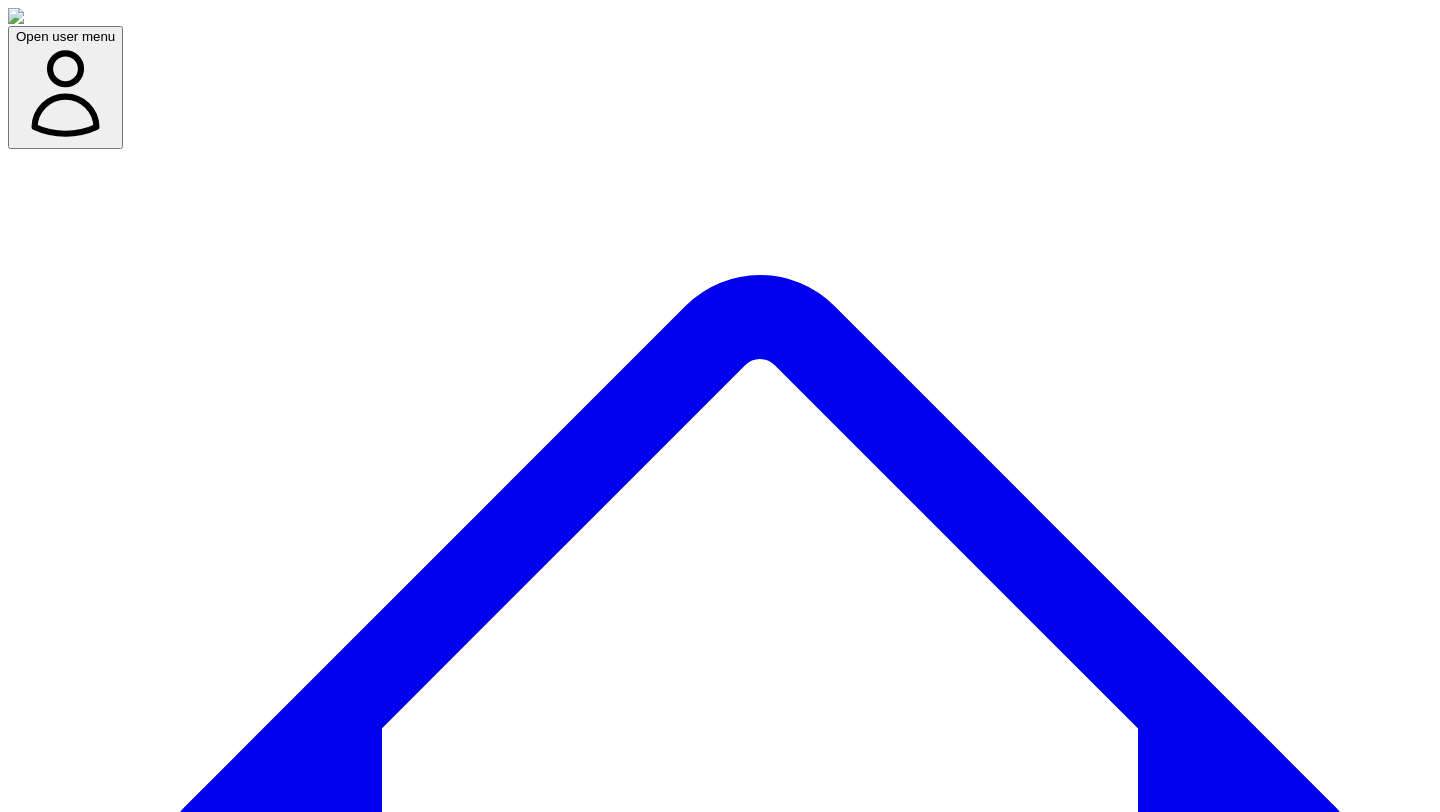 click at bounding box center (79, 11062) 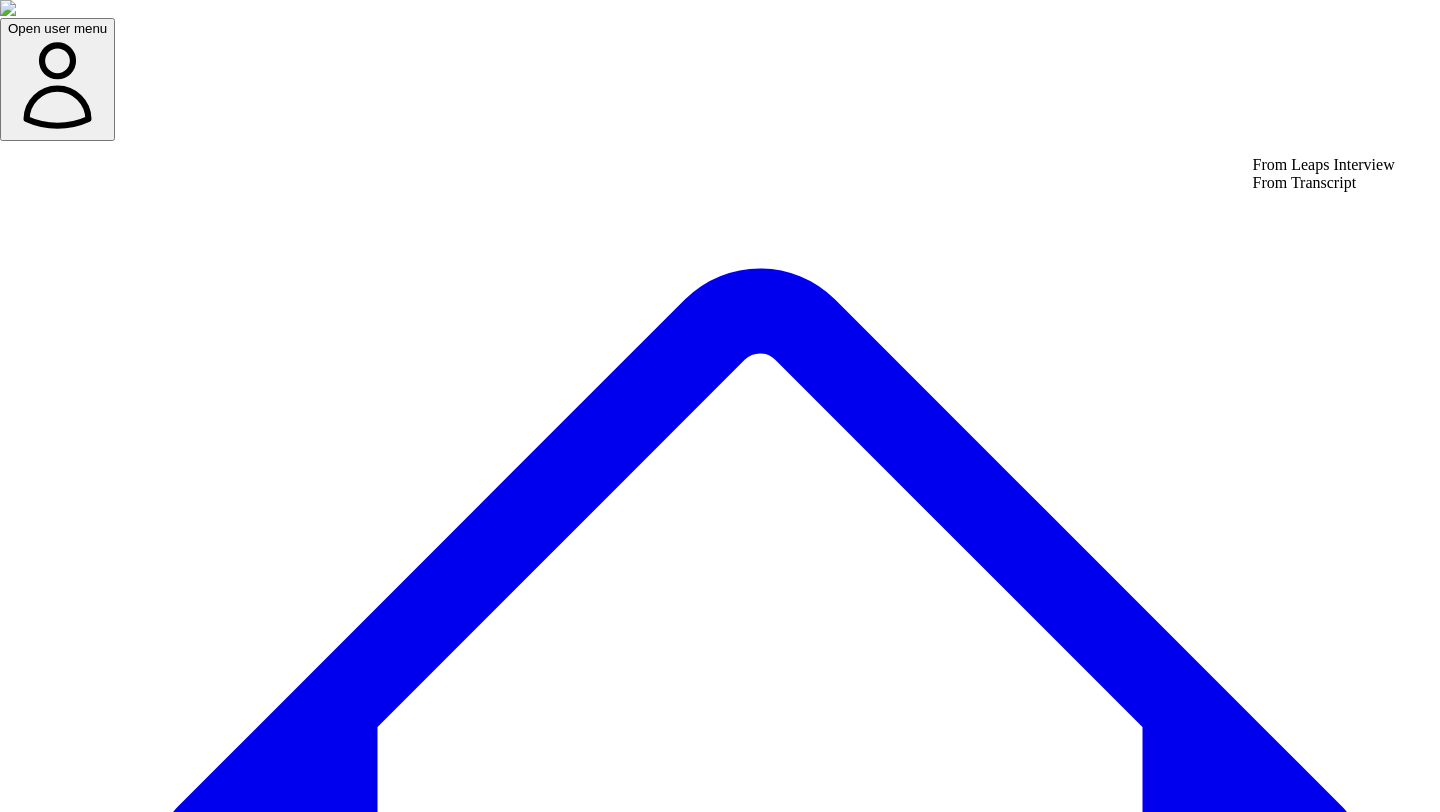 click on "From Transcript" at bounding box center [1324, 183] 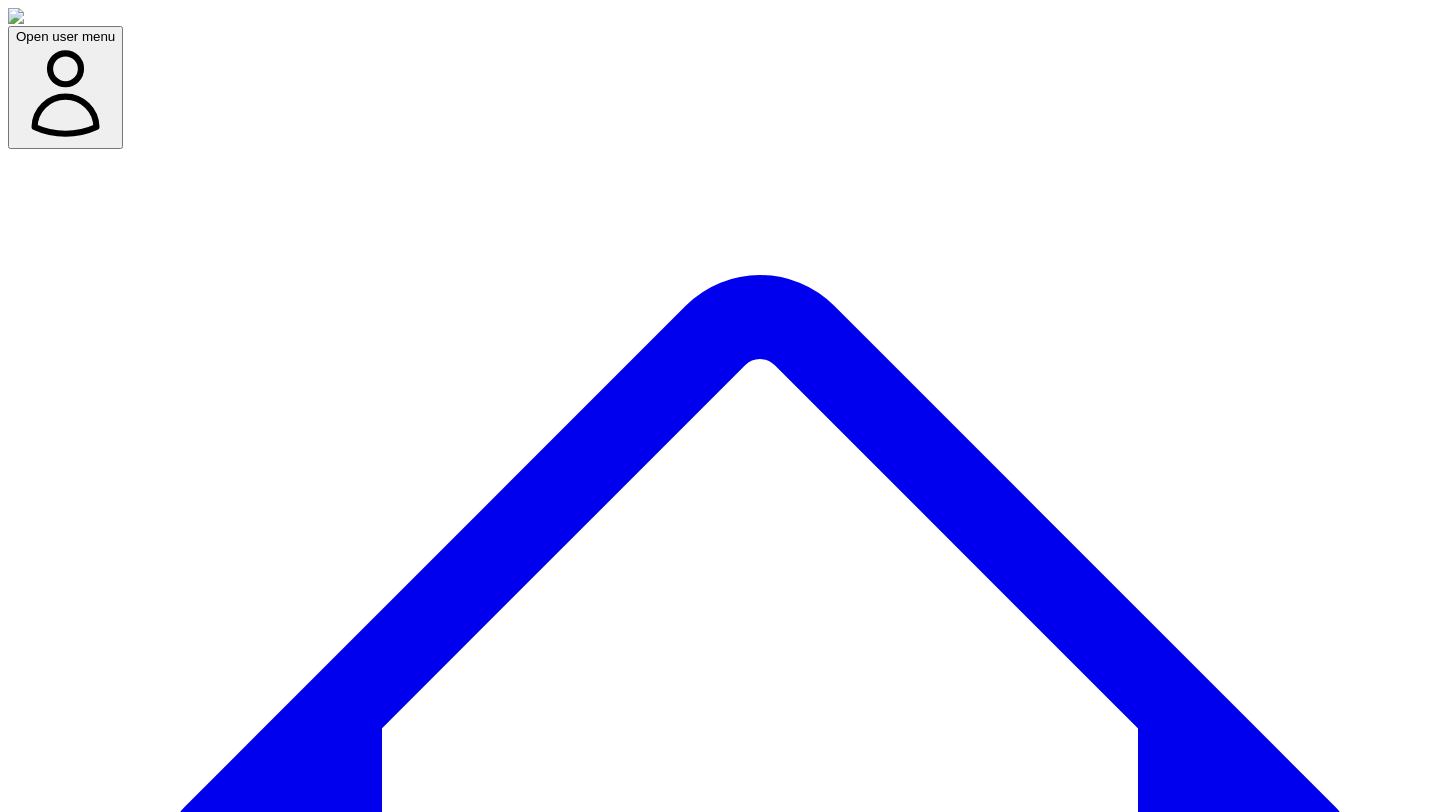 click 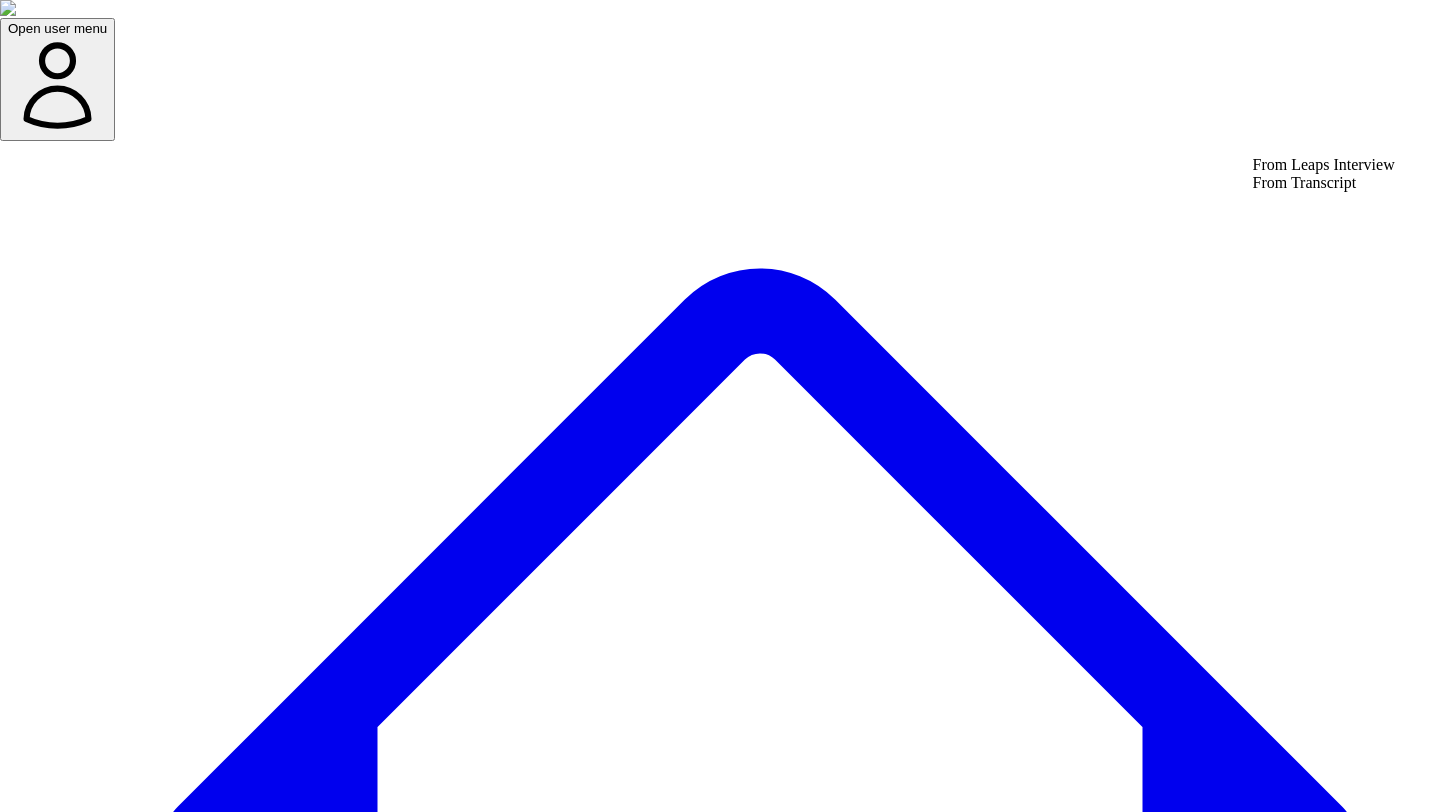 click on "Open user menu Dashboard Experts Team Premium Plan (Annual) Projects used 20  of  360 Support Demo Settings Open sidebar Open user menu Add/select experts for any project 222  SME(s) Search ****** Add New Expert Capture insights Select Name Email Job Title Specialty Brand Website Actions Femi   Ijidola victorijidola@gmail.com CEO Open options Edit Delete Victor-PCS   Ijidola victor@premiumcontentshop.com ceo Open options Edit Delete Victor   Ijidola victor@leapshq.com Co-founder @ Leaps Open options Edit Delete   From Leaps Interview From Transcript" at bounding box center [720, 4744] 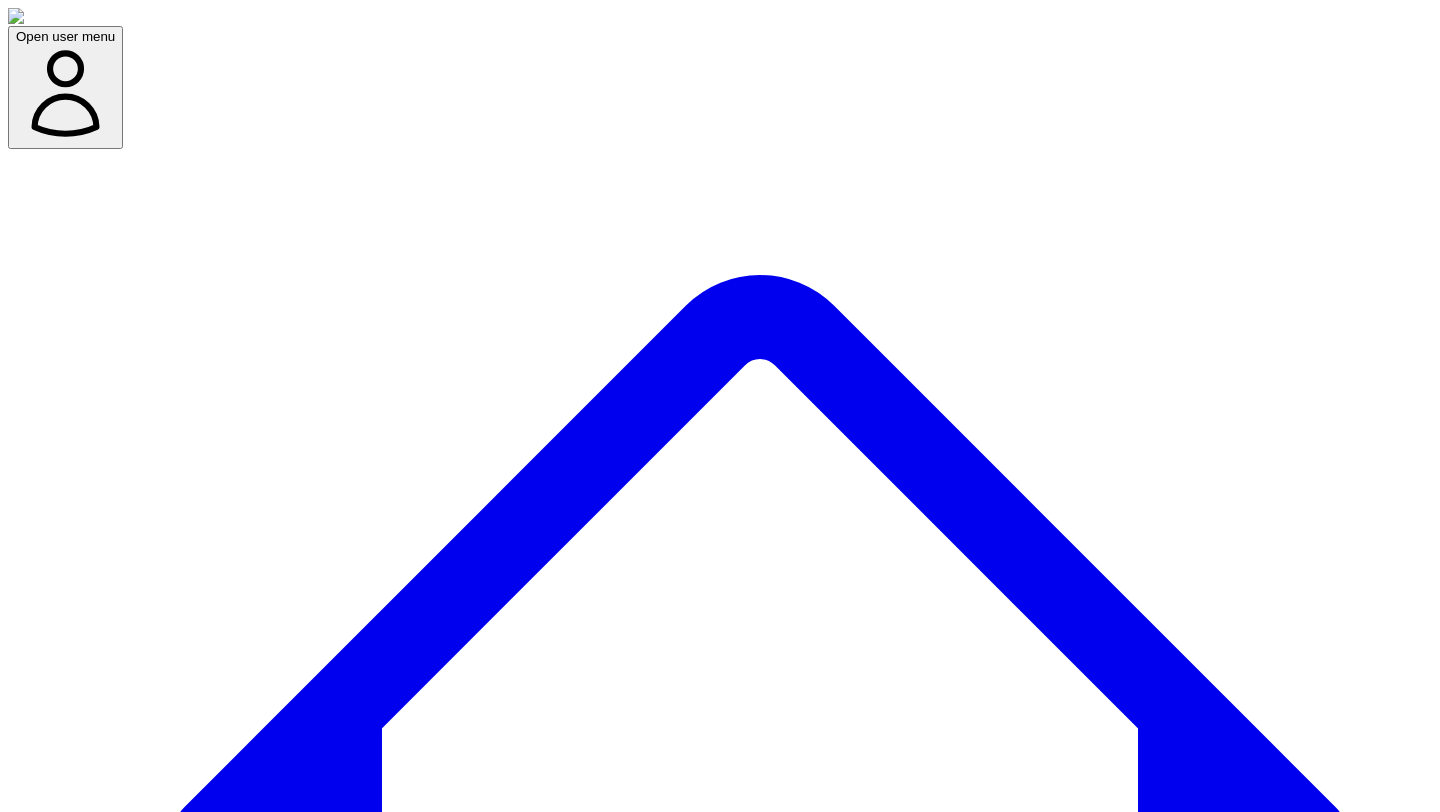 click at bounding box center [79, 11062] 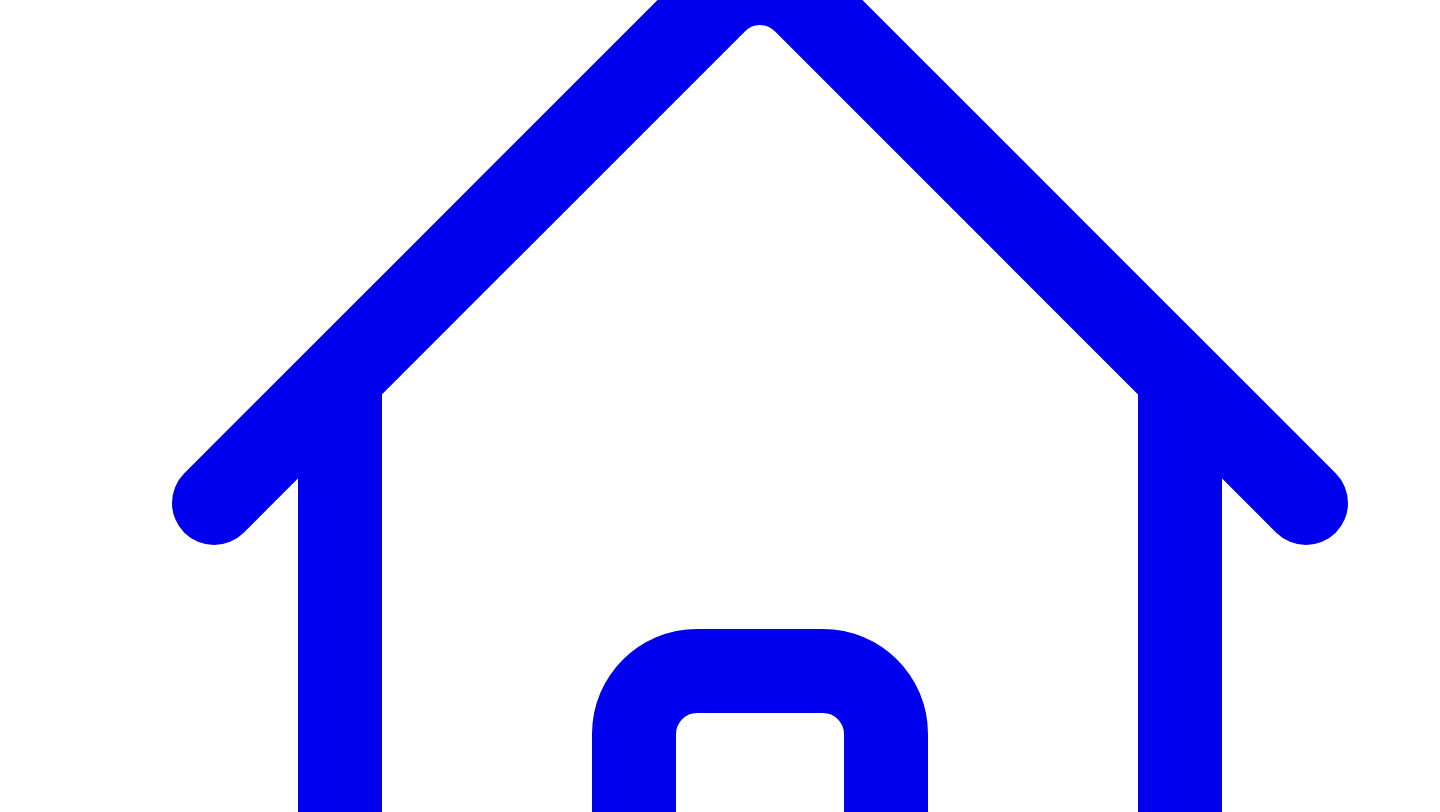 scroll, scrollTop: 346, scrollLeft: 0, axis: vertical 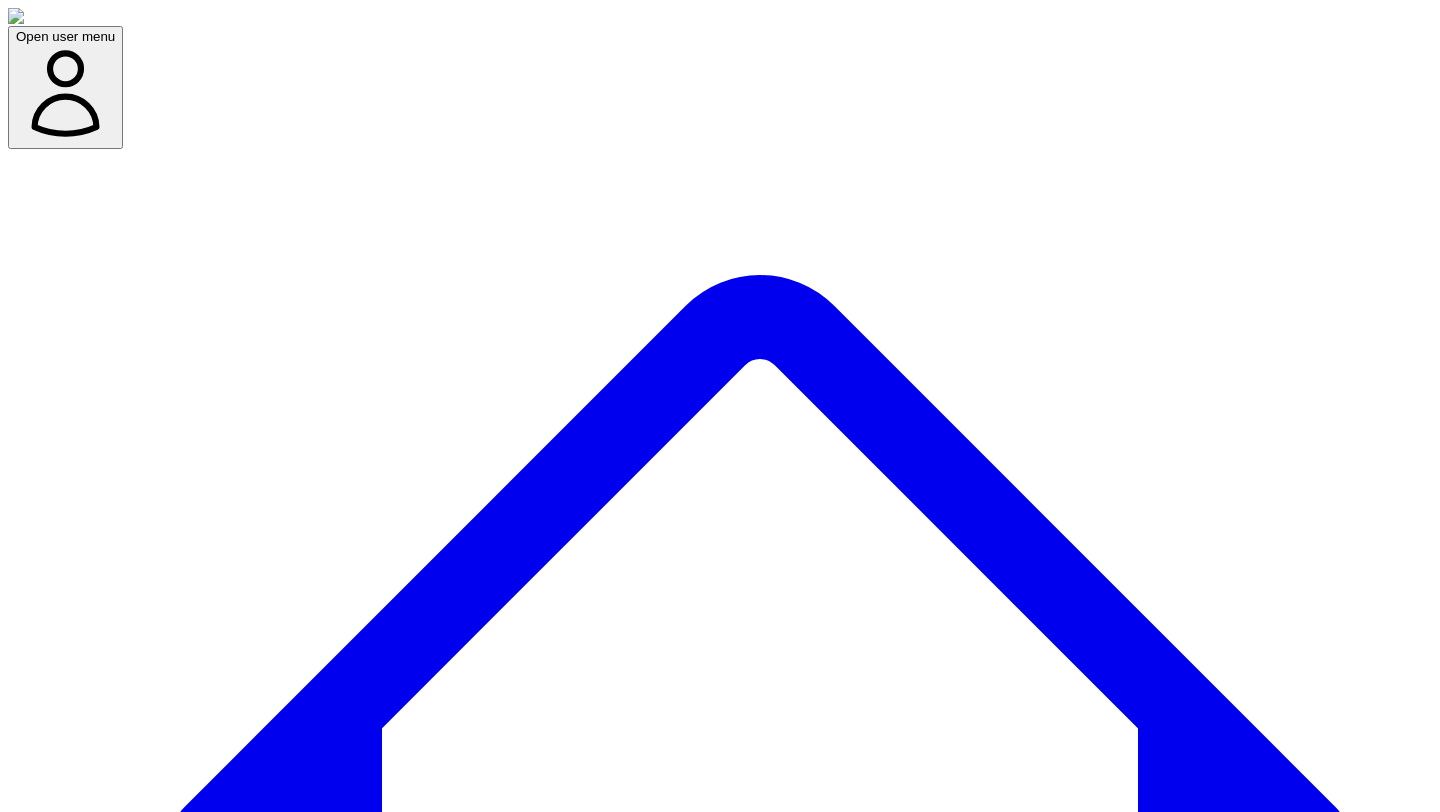click on "Dashboard" at bounding box center [760, 1512] 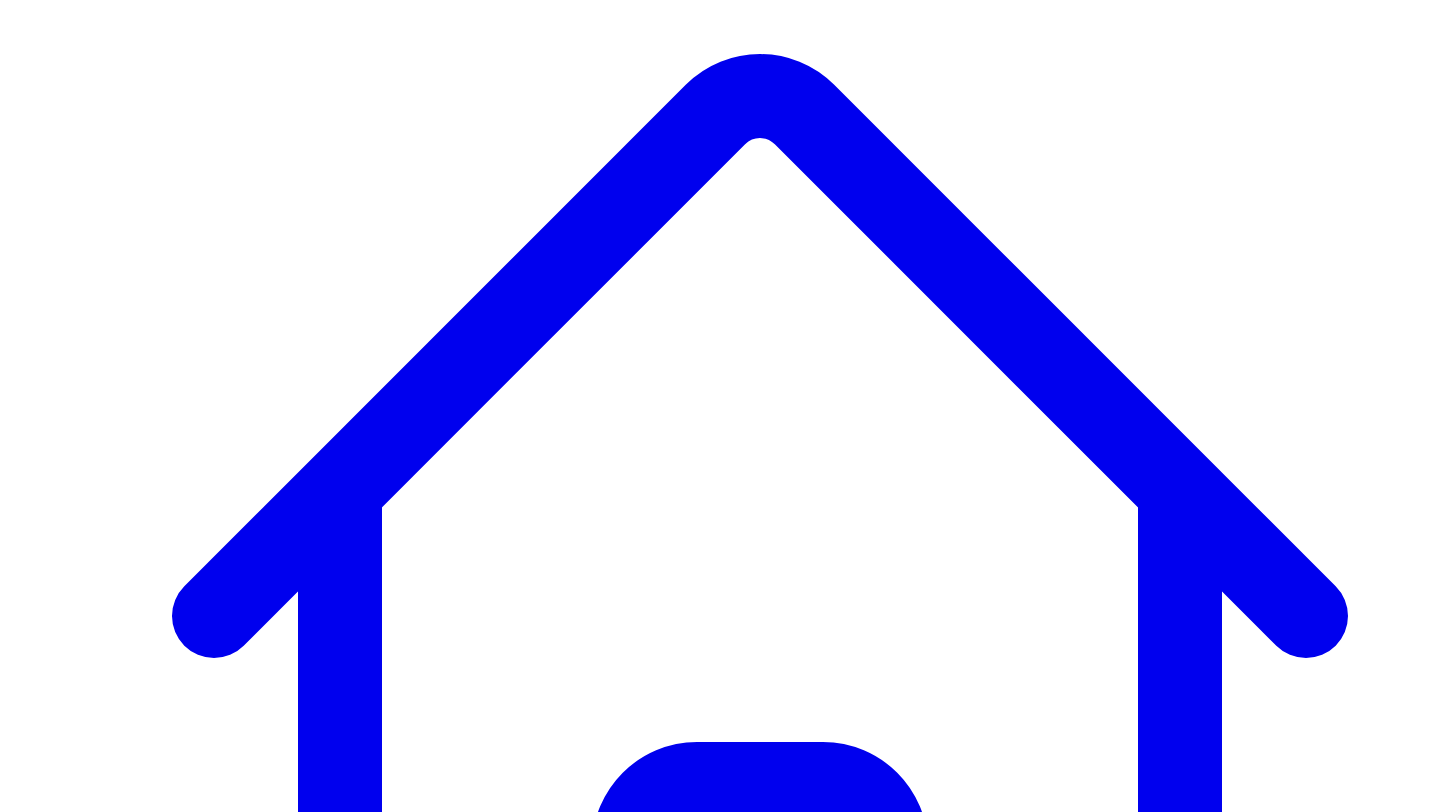 scroll, scrollTop: 240, scrollLeft: 0, axis: vertical 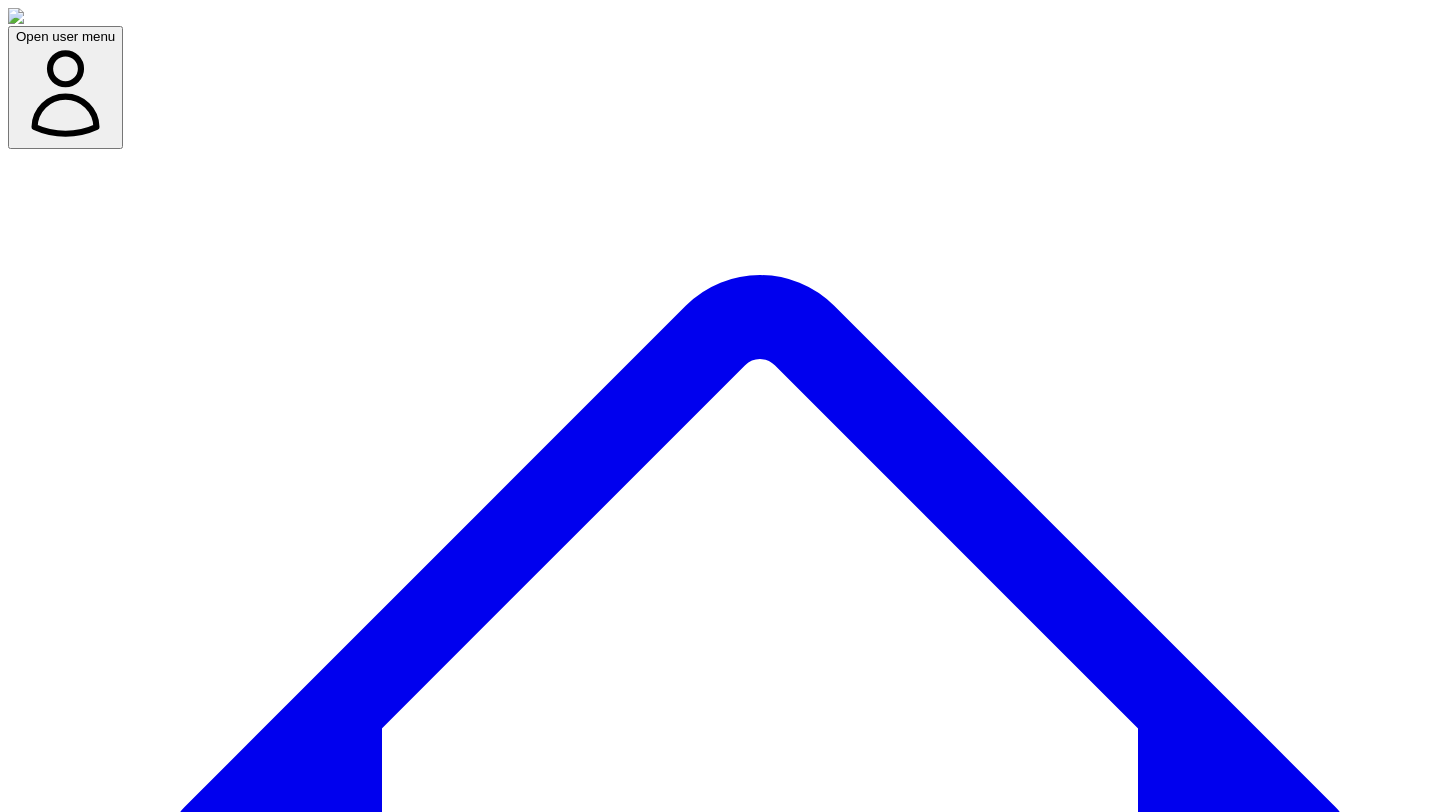 click 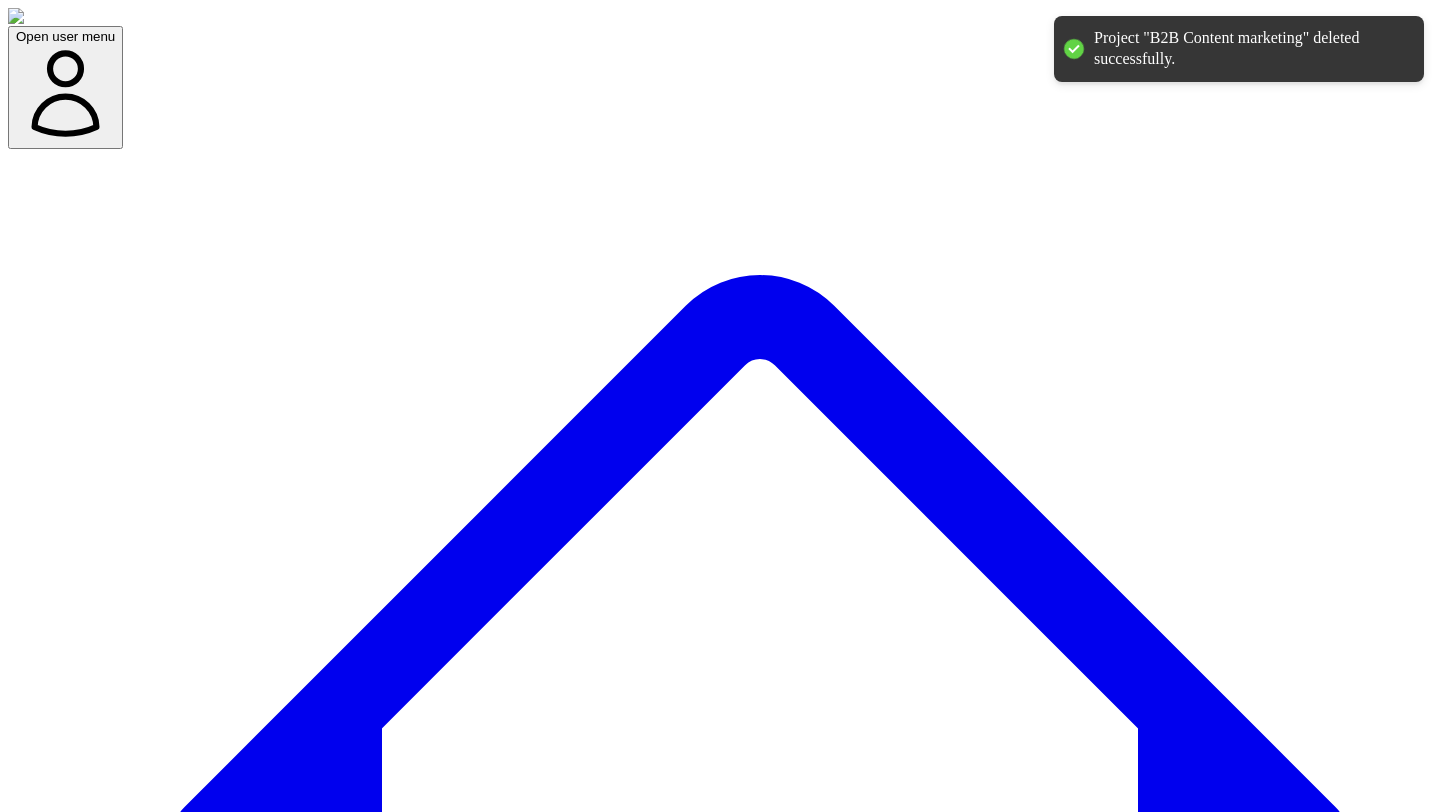 click 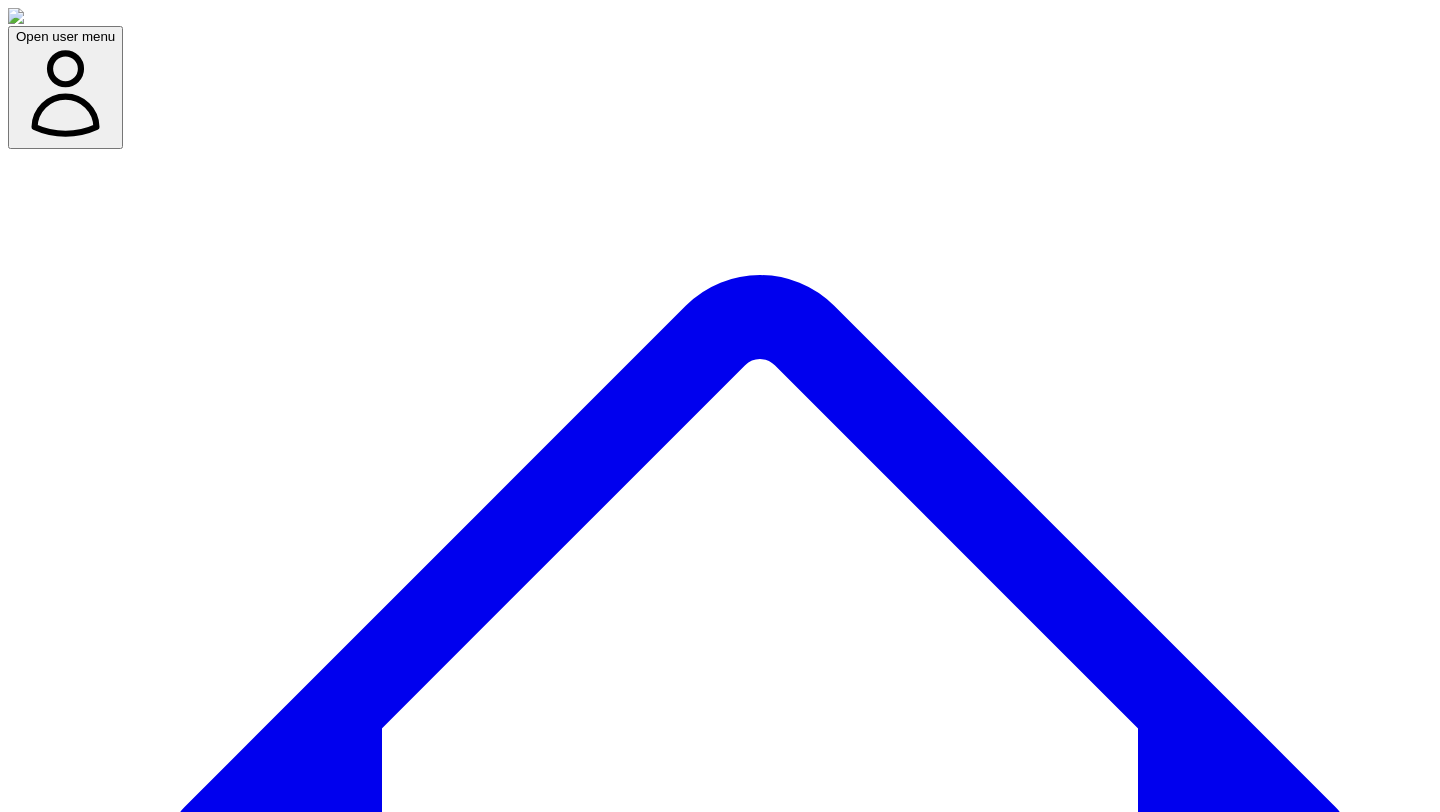 click on "Delete" at bounding box center [35, 17110] 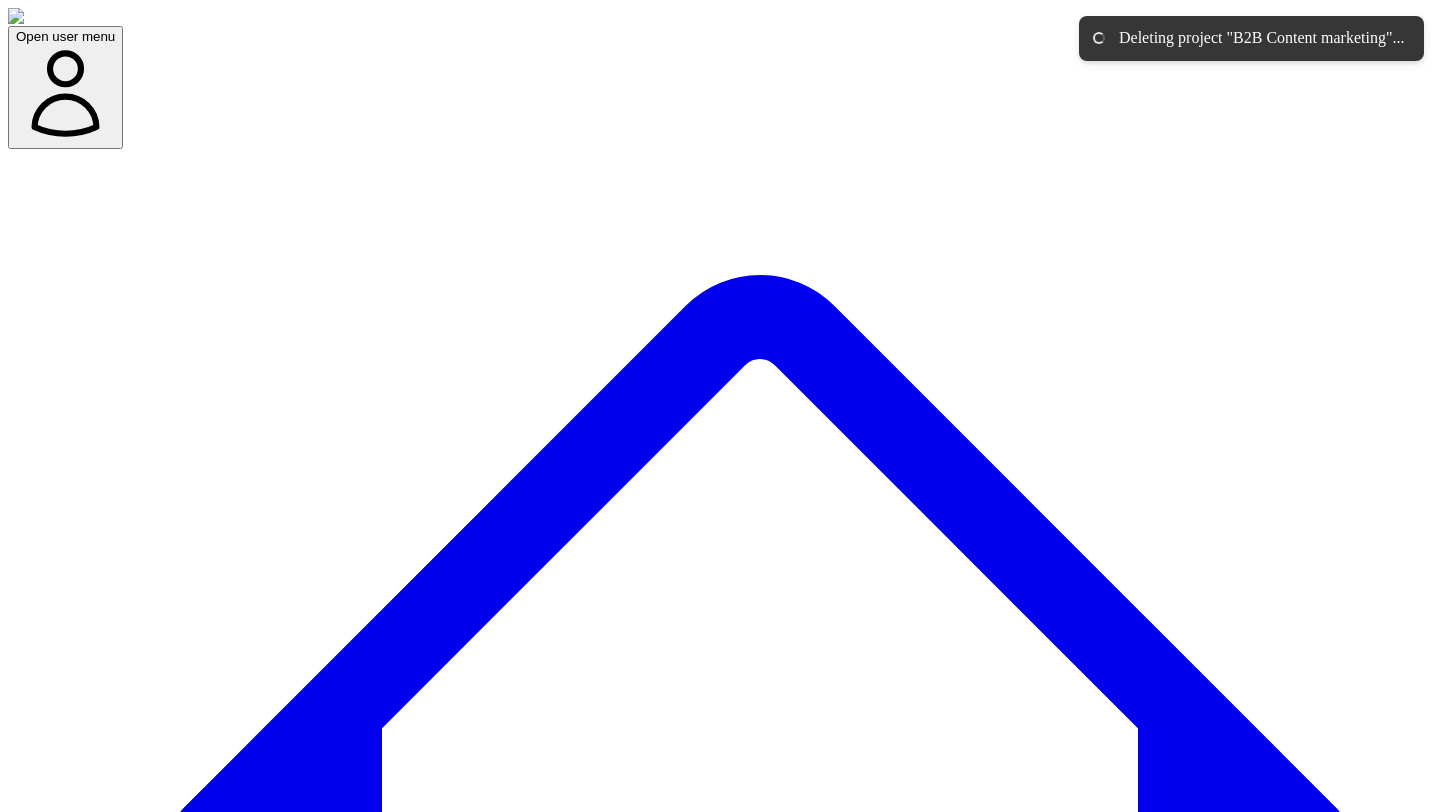 click 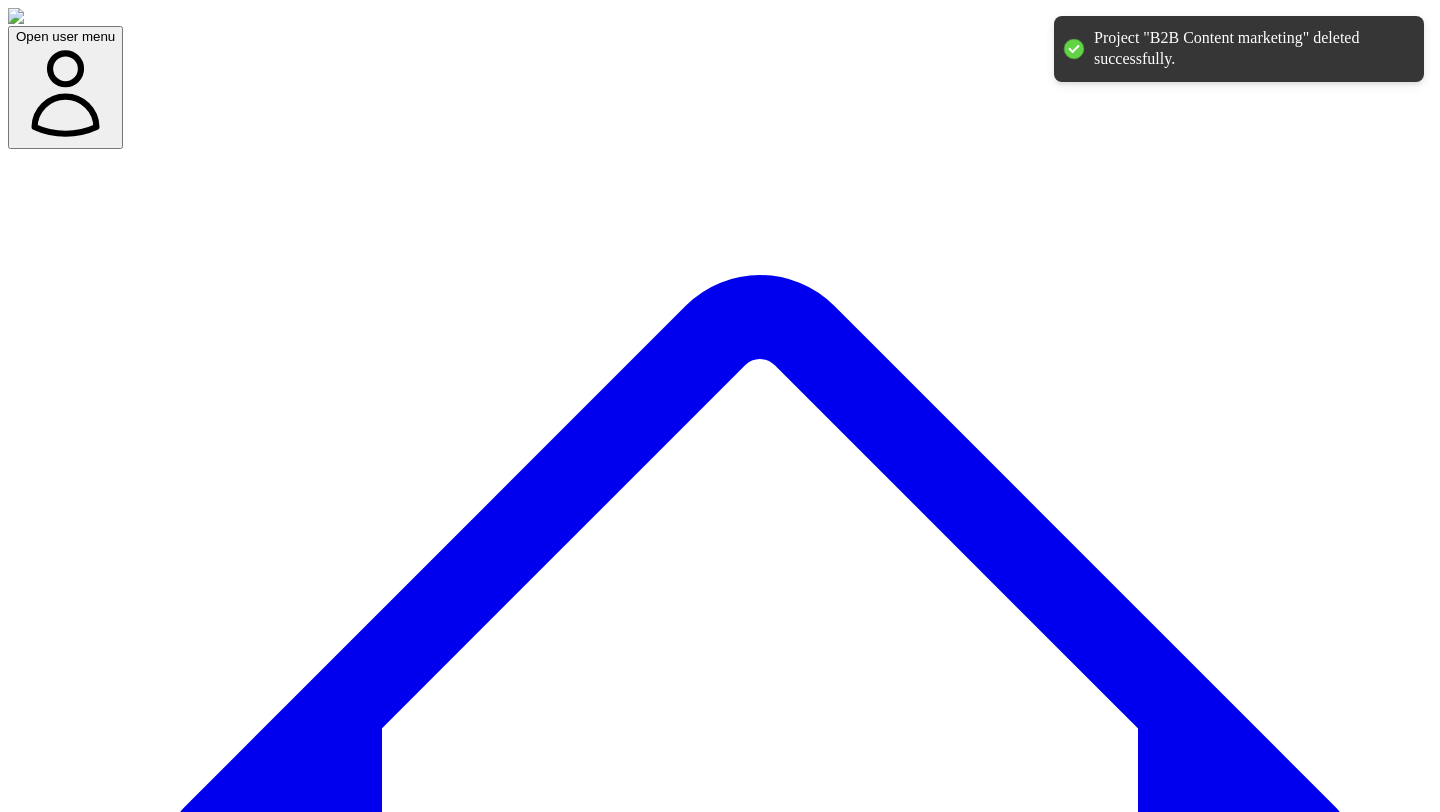 click on "Delete" at bounding box center (1359, 9385) 